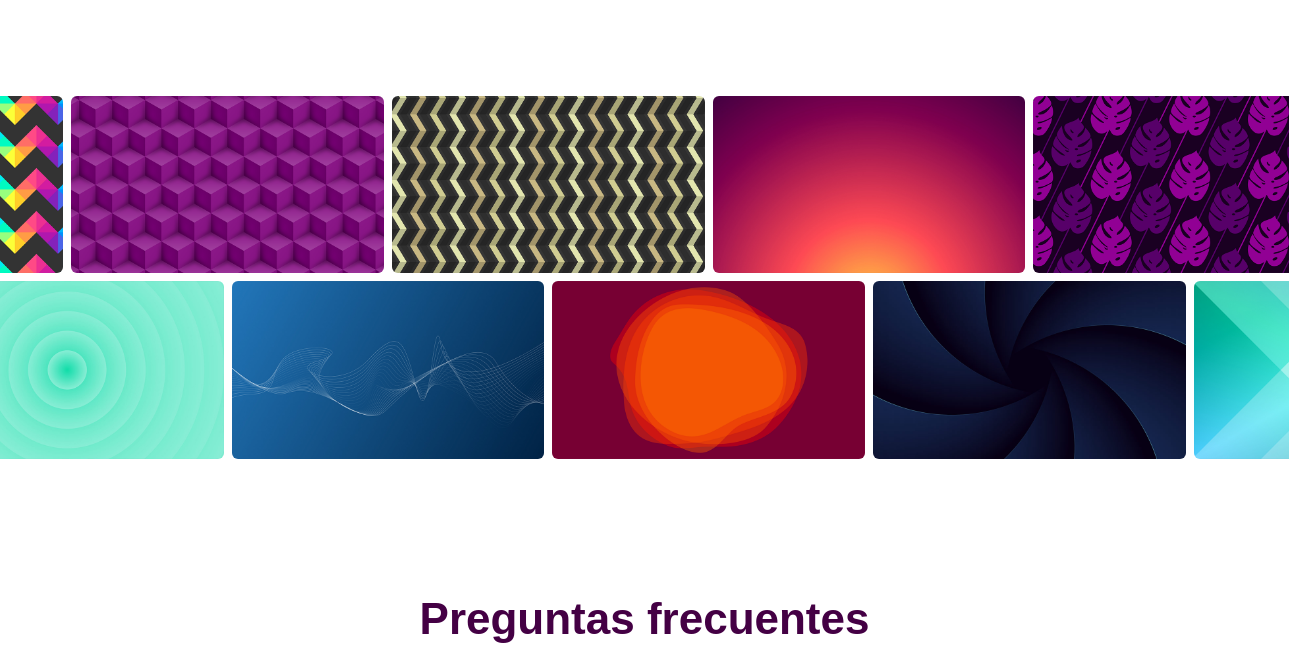scroll, scrollTop: 3795, scrollLeft: 0, axis: vertical 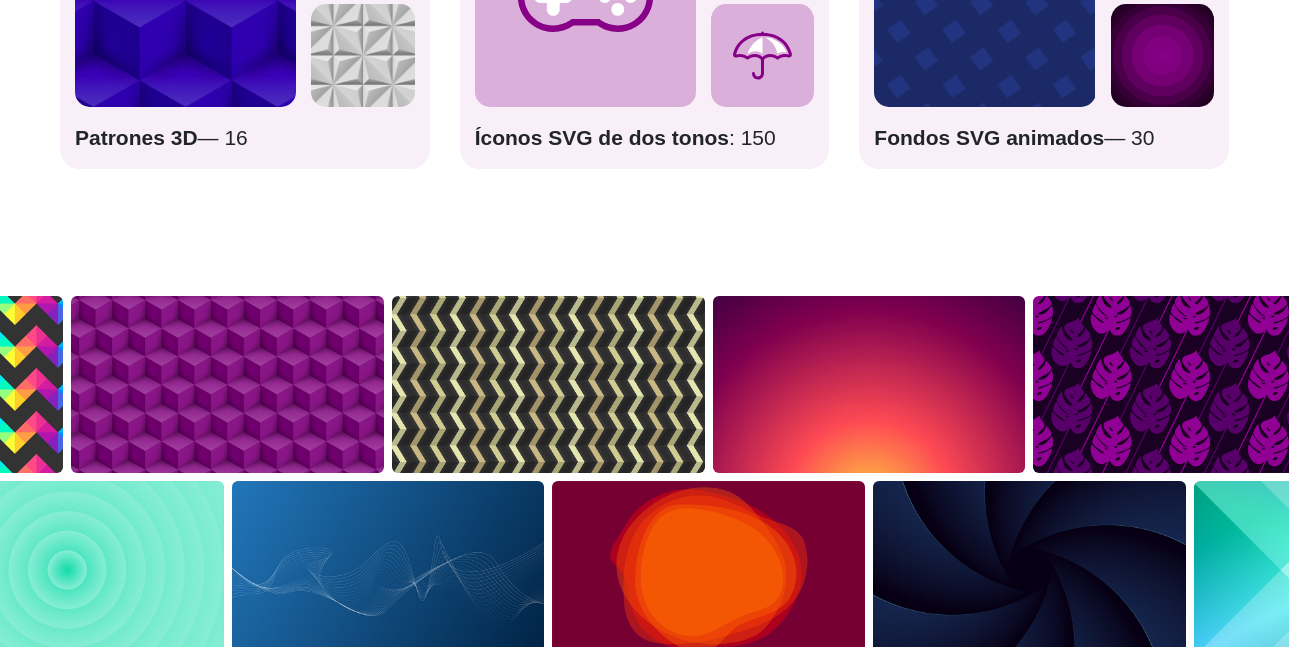 click at bounding box center (869, 385) 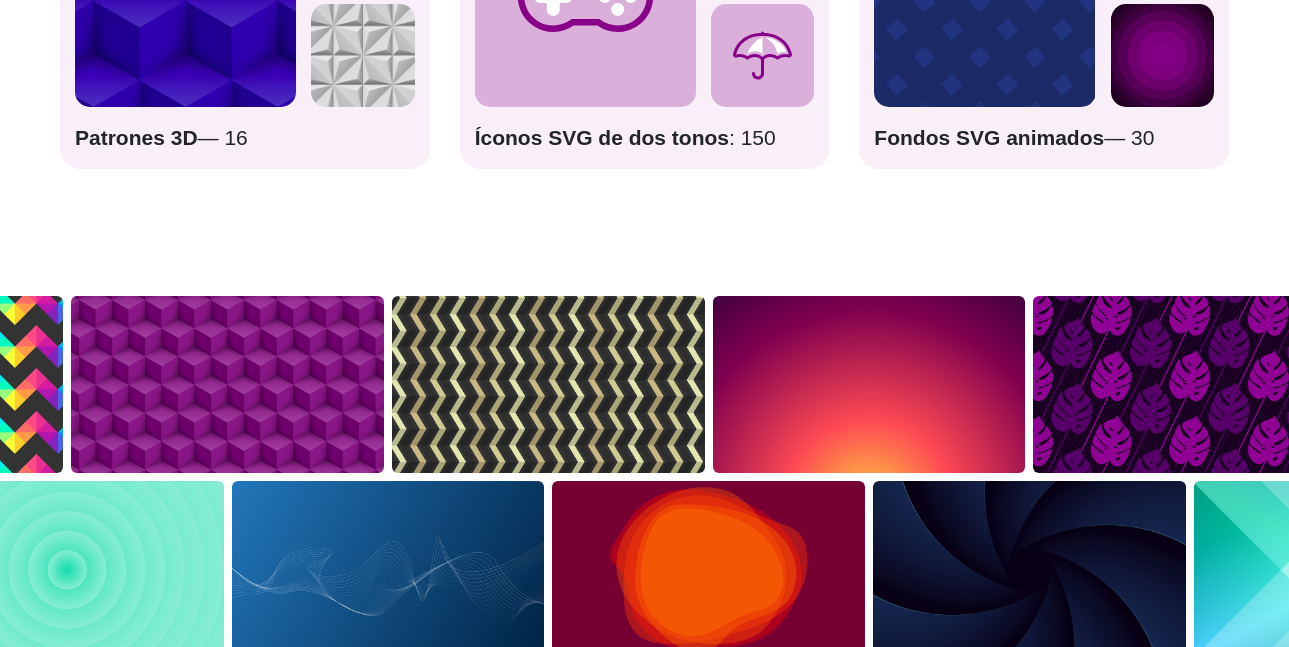 click at bounding box center [548, 385] 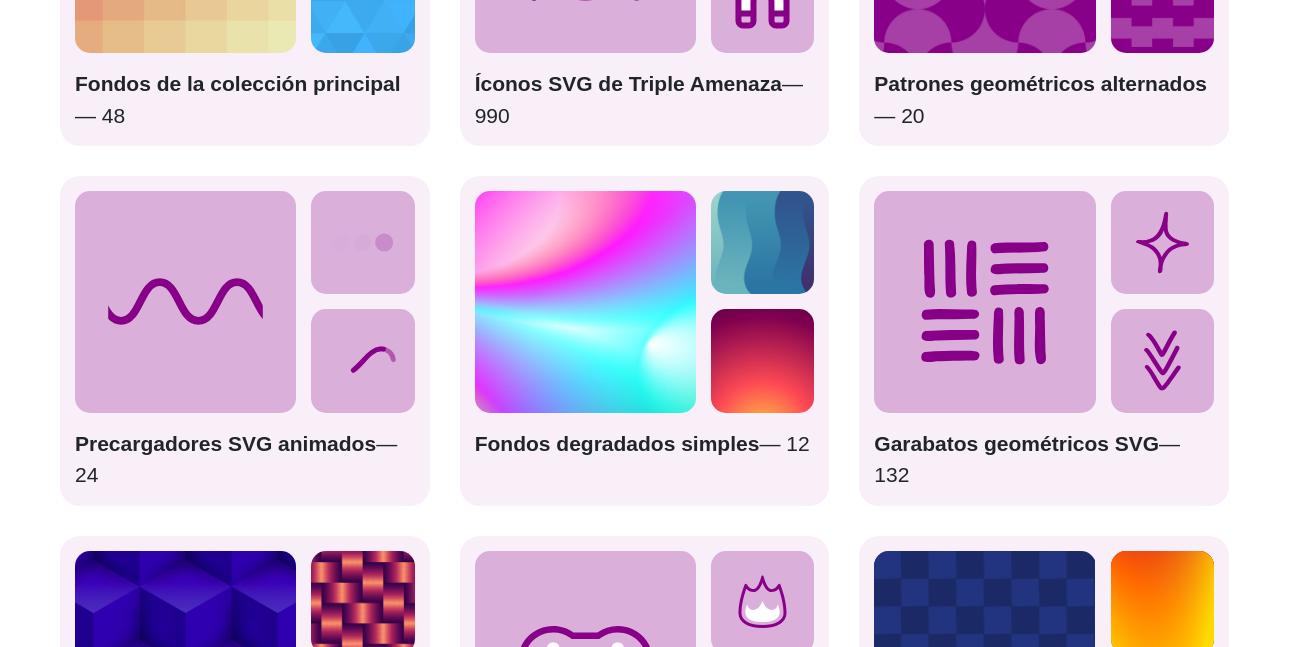 scroll, scrollTop: 3095, scrollLeft: 0, axis: vertical 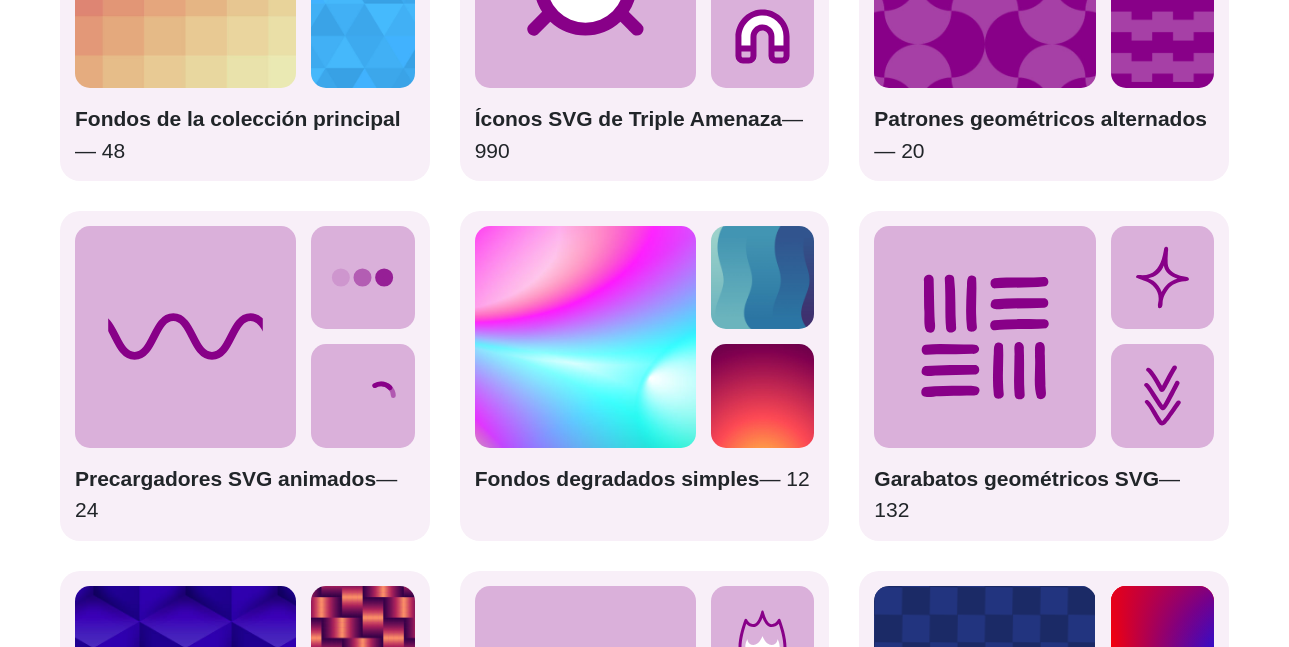 click on "Garabatos geométricos SVG" at bounding box center (1016, 478) 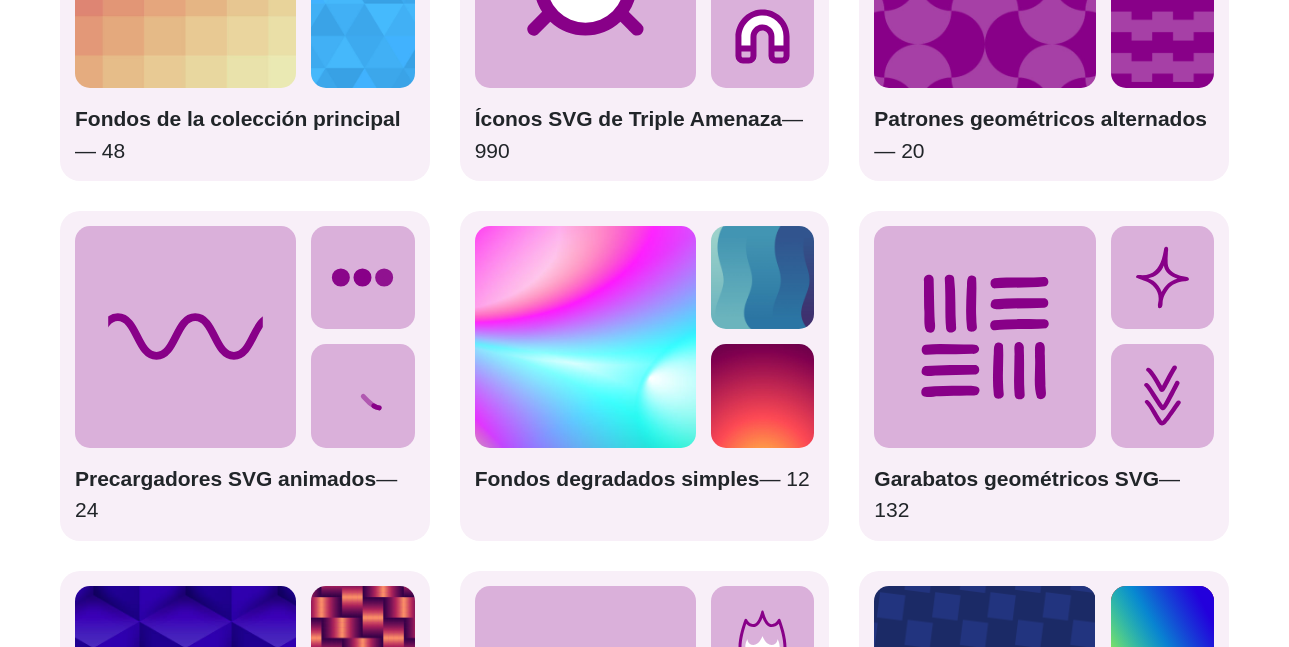 click 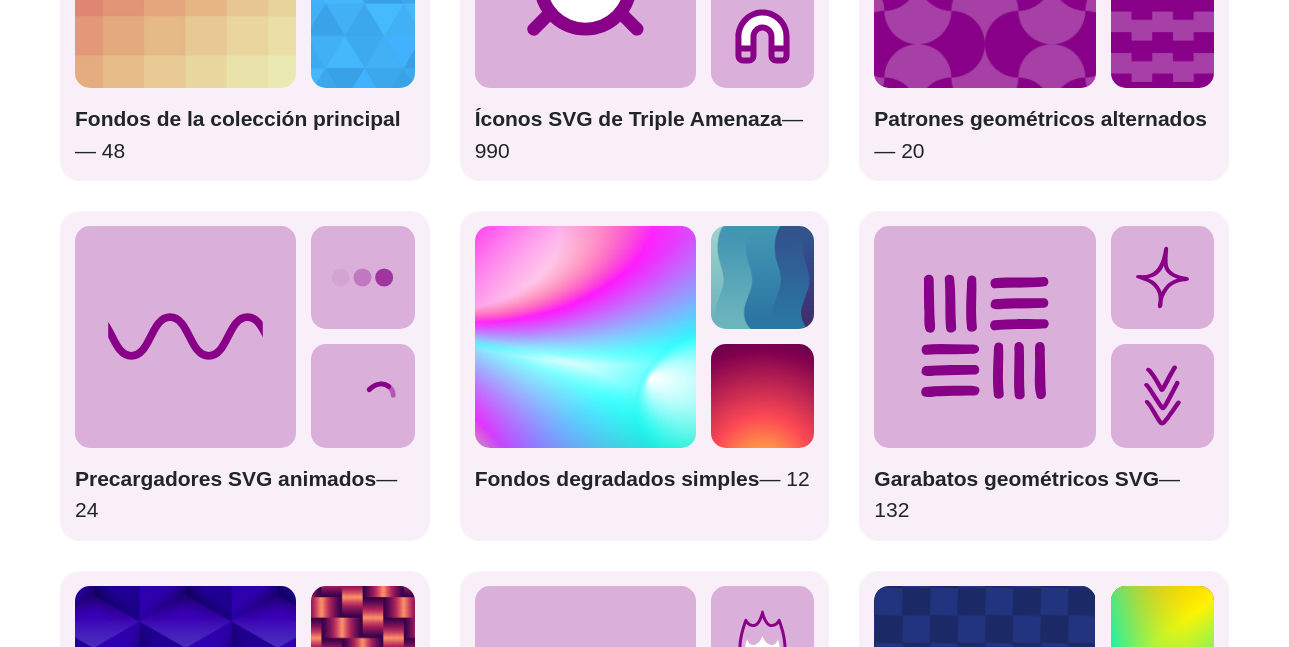 click on "Garabatos geométricos SVG  — 132" at bounding box center [1044, 375] 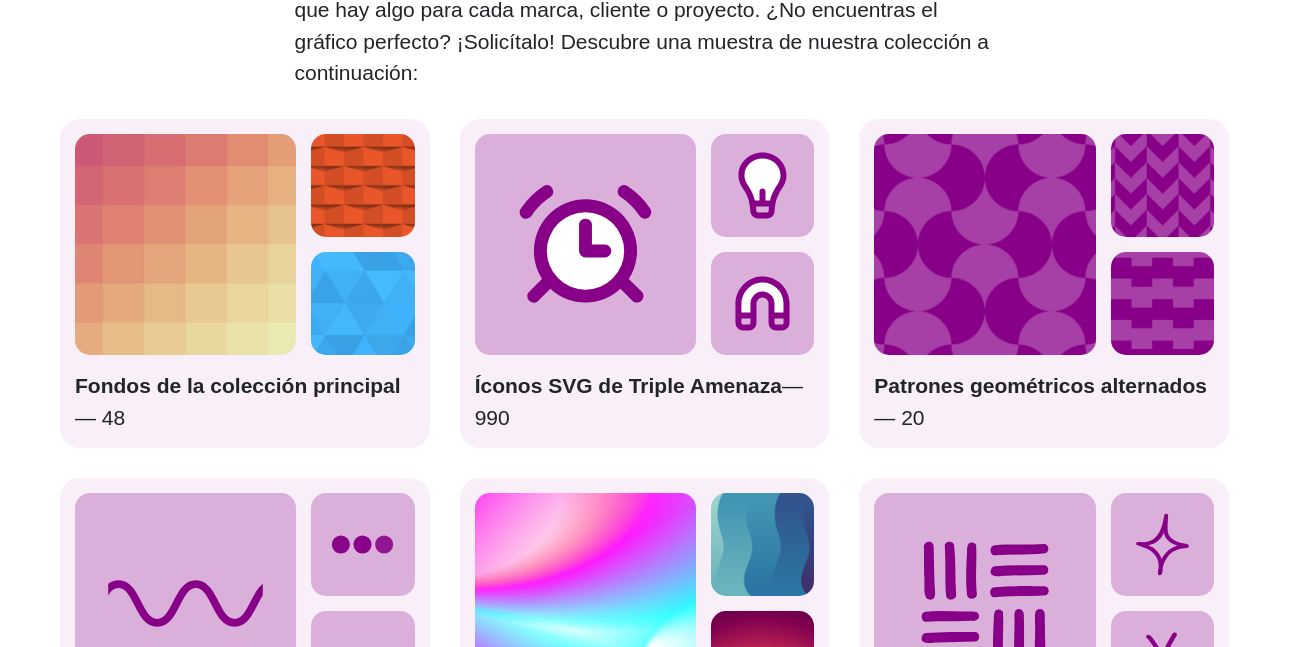 scroll, scrollTop: 2595, scrollLeft: 0, axis: vertical 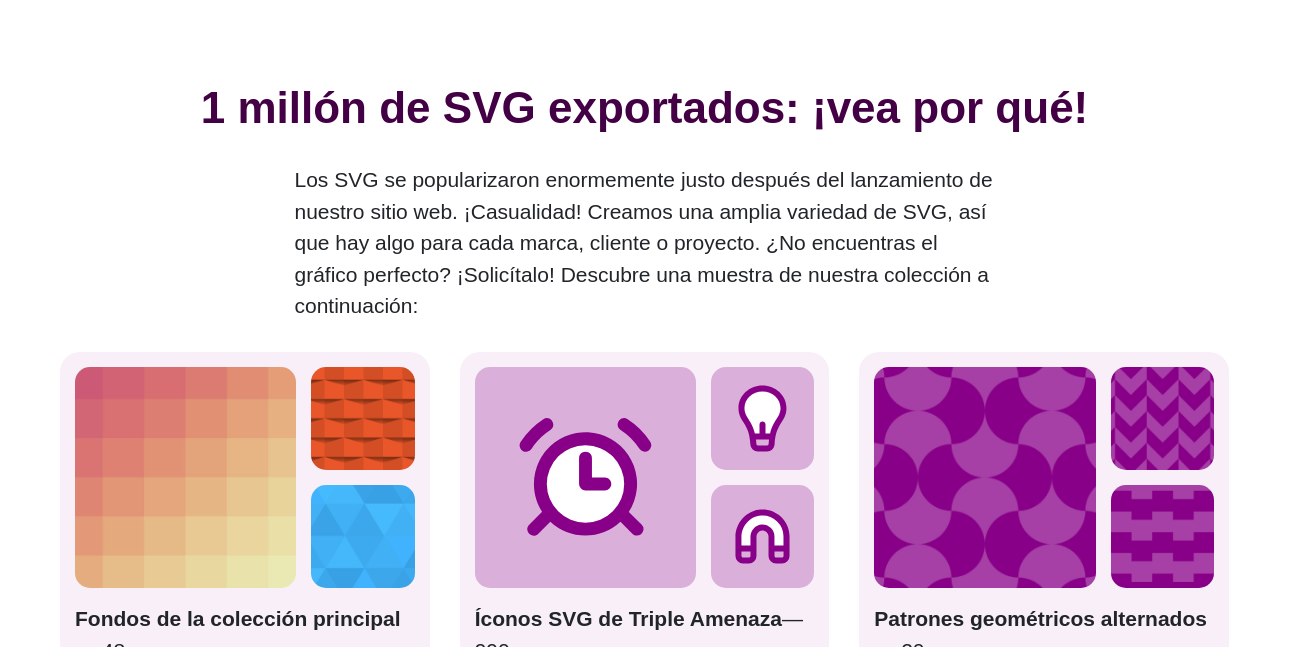 click at bounding box center (984, 477) 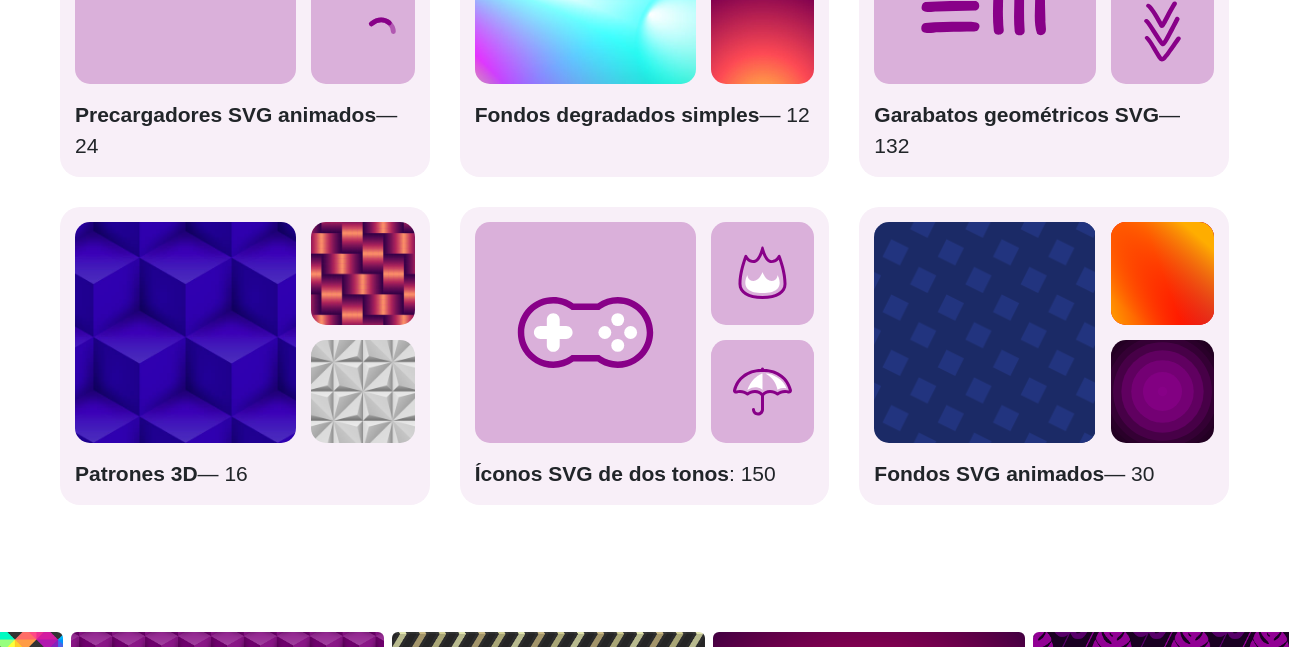 scroll, scrollTop: 3259, scrollLeft: 0, axis: vertical 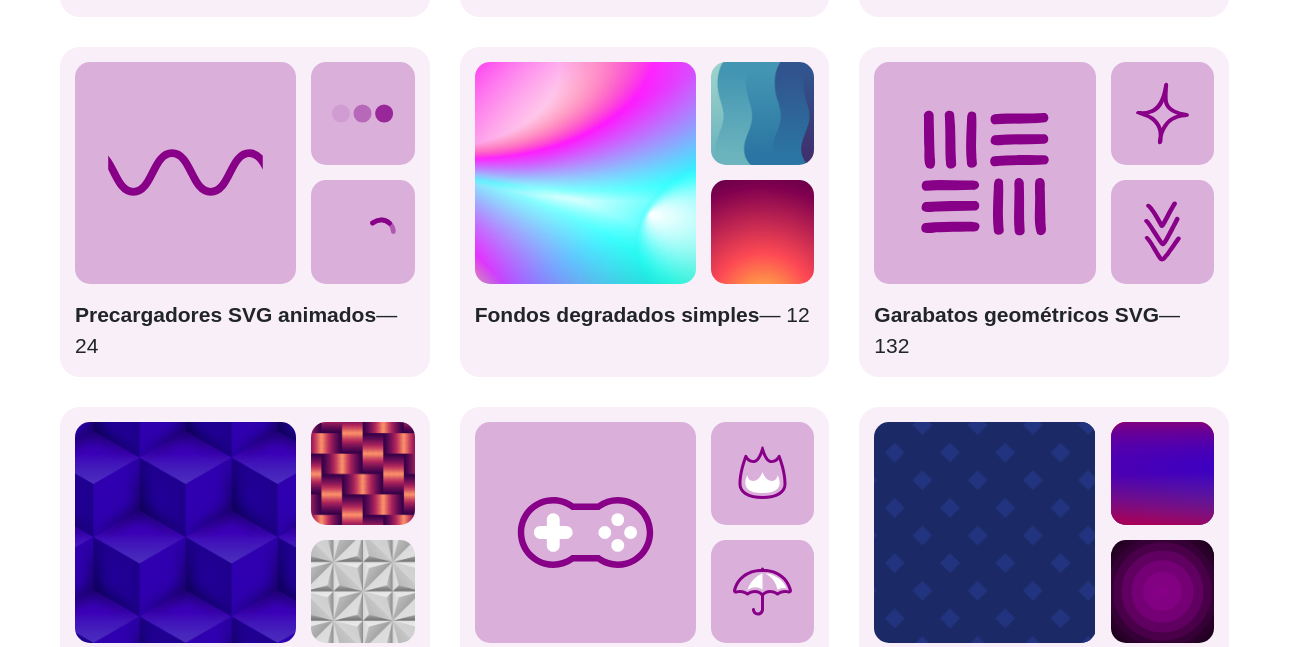 click on "Precargadores SVG animados" at bounding box center (225, 314) 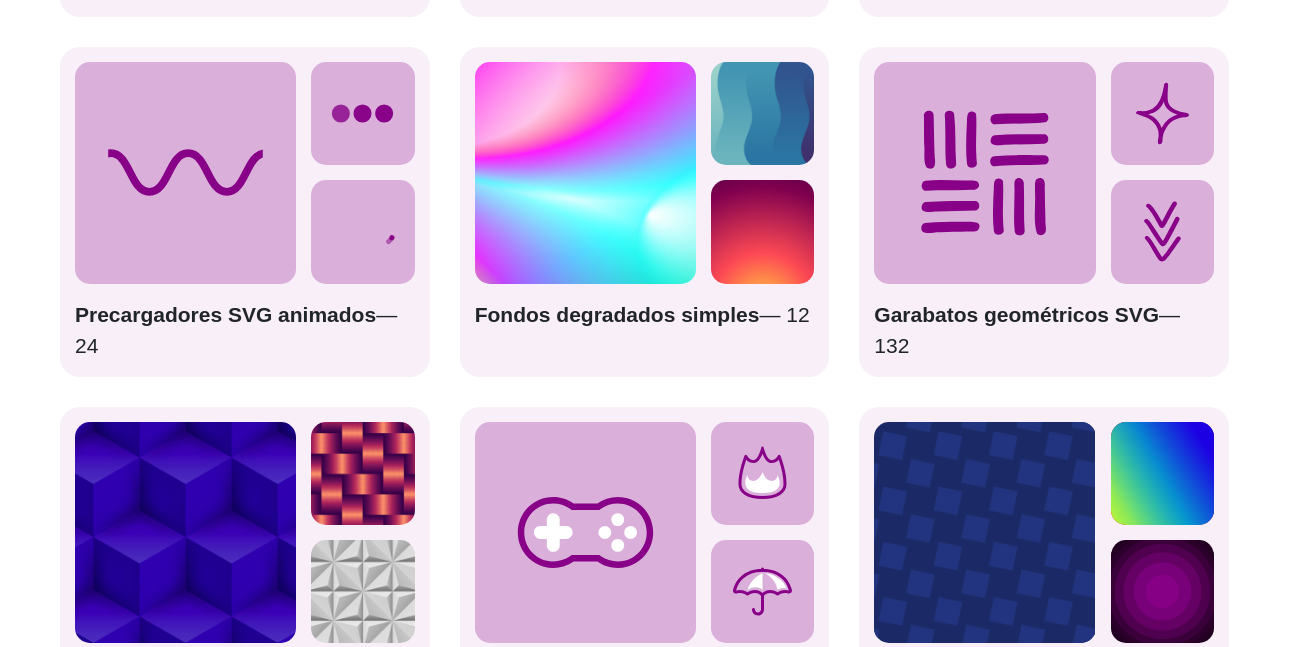 click 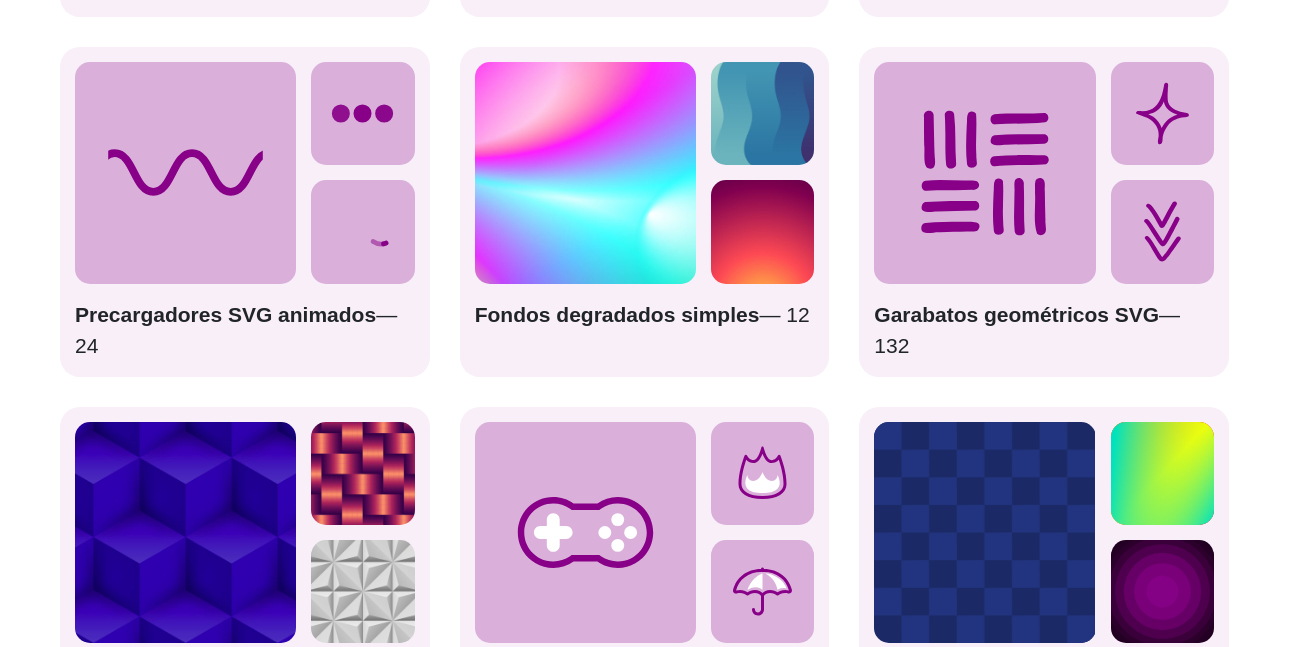 click 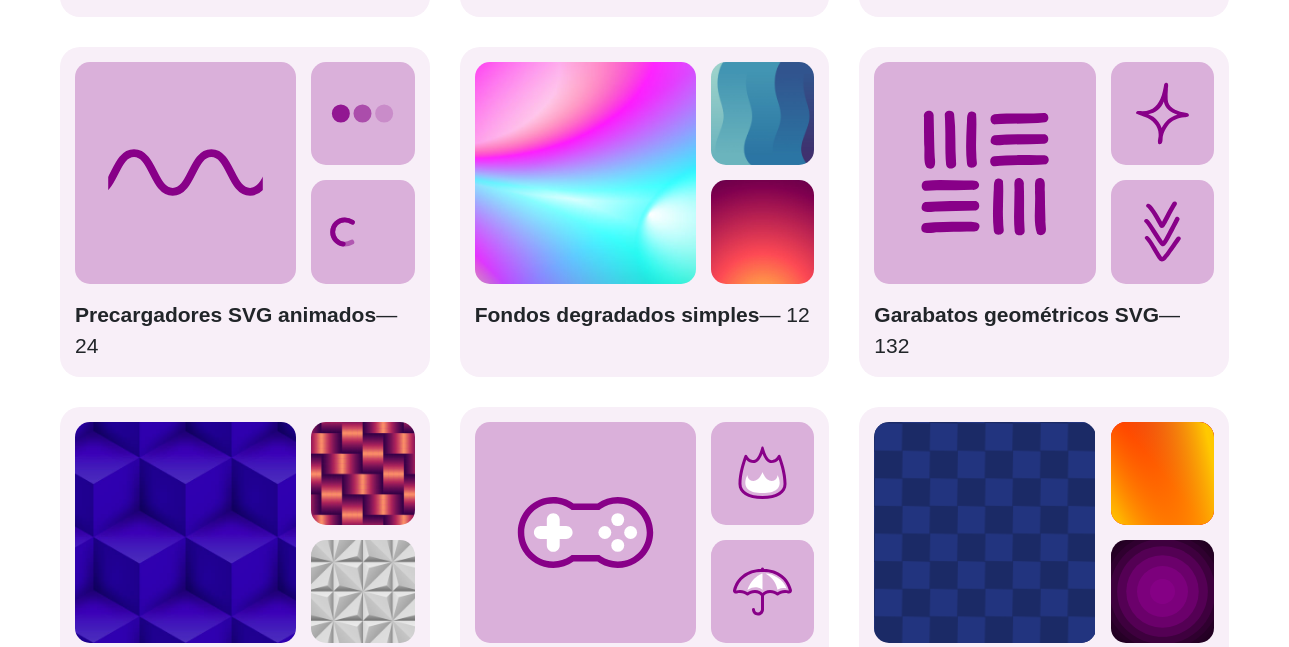 click 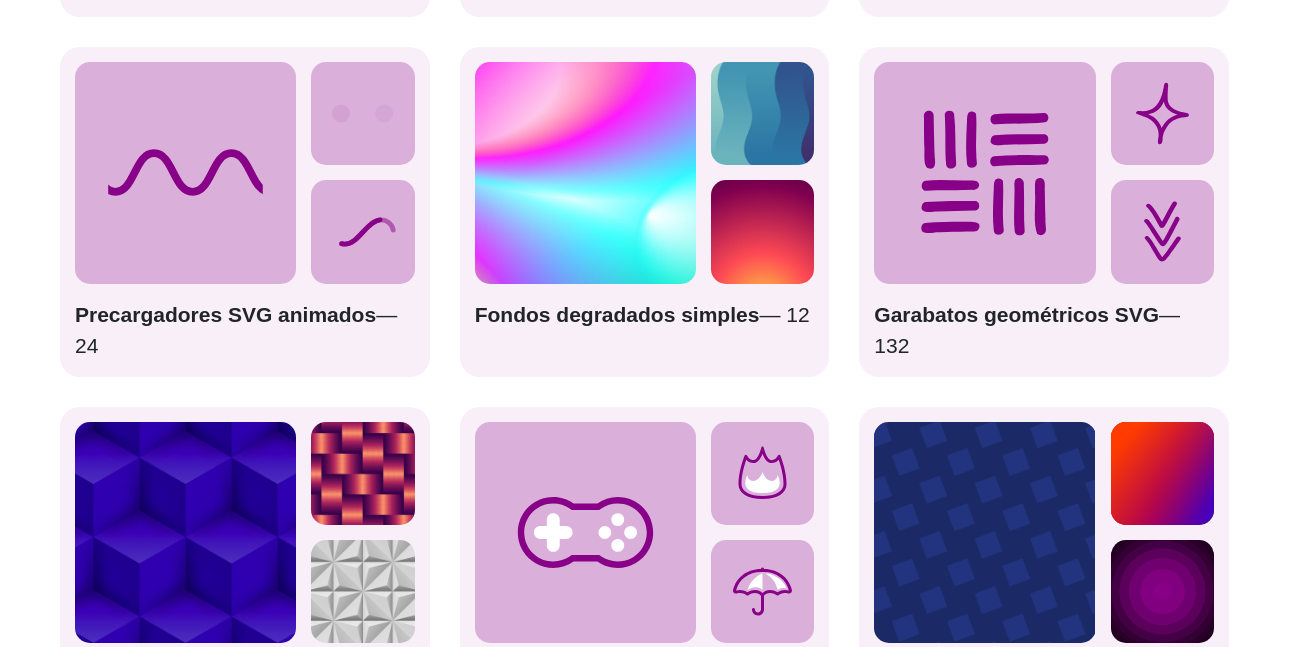 click at bounding box center (585, 172) 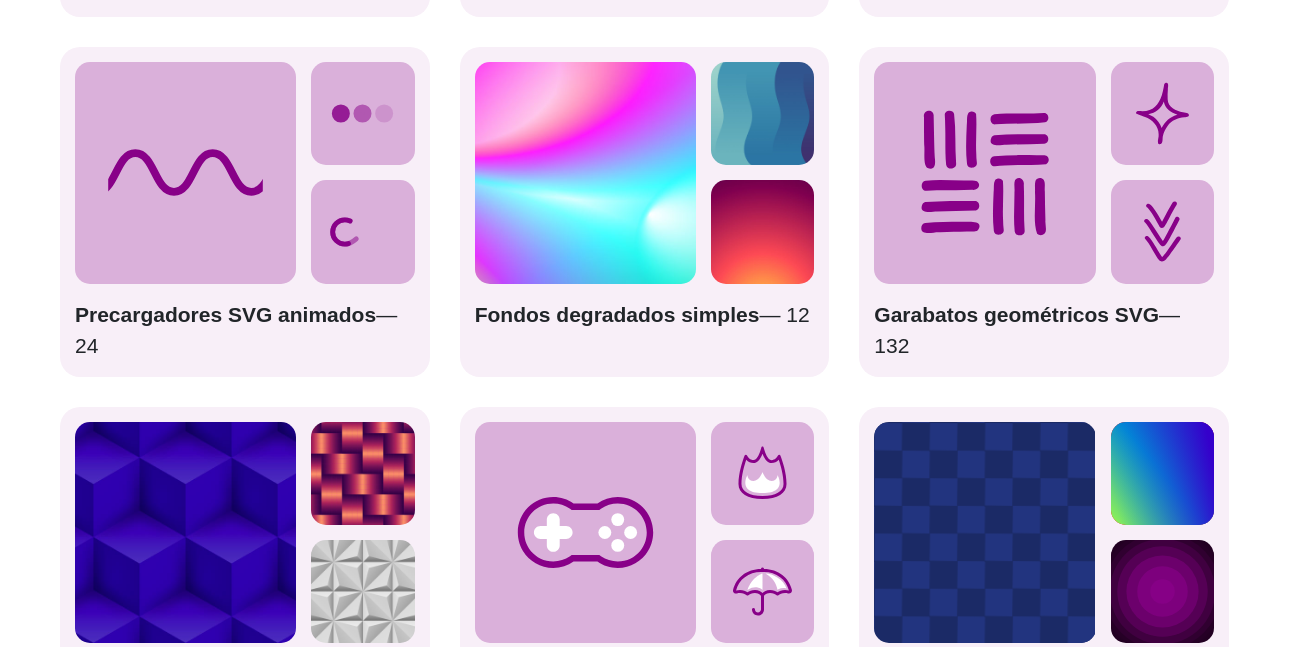 click at bounding box center (762, 231) 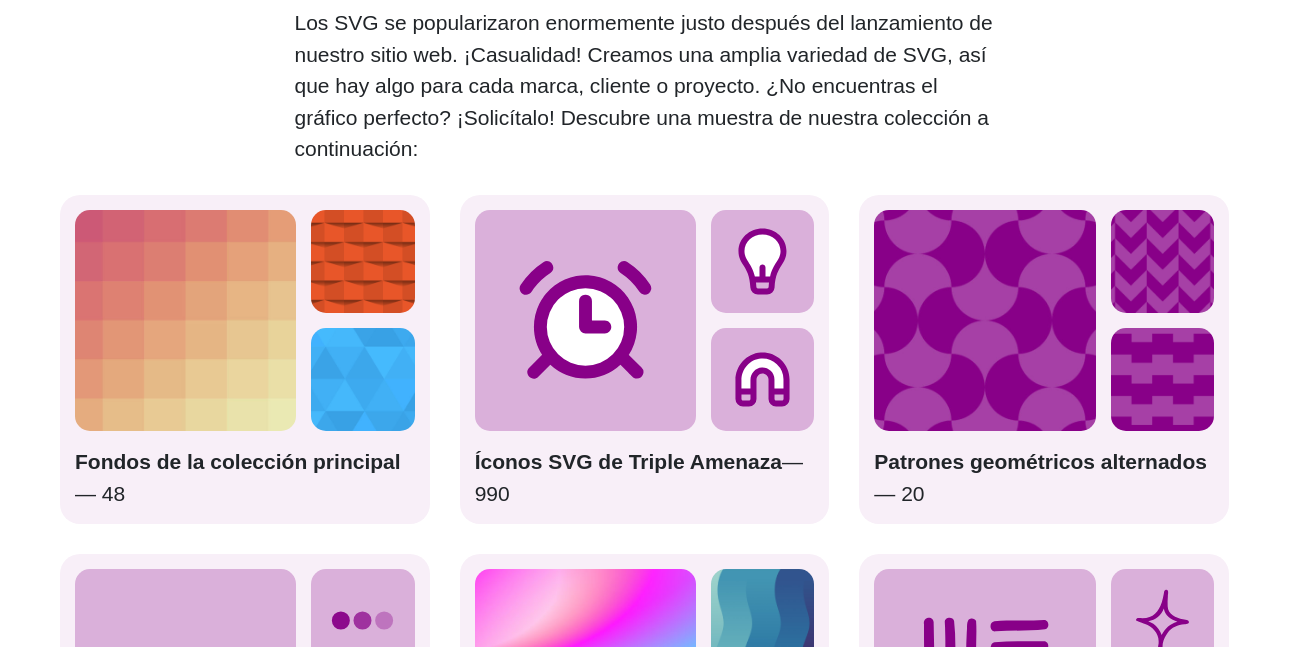 scroll, scrollTop: 2759, scrollLeft: 0, axis: vertical 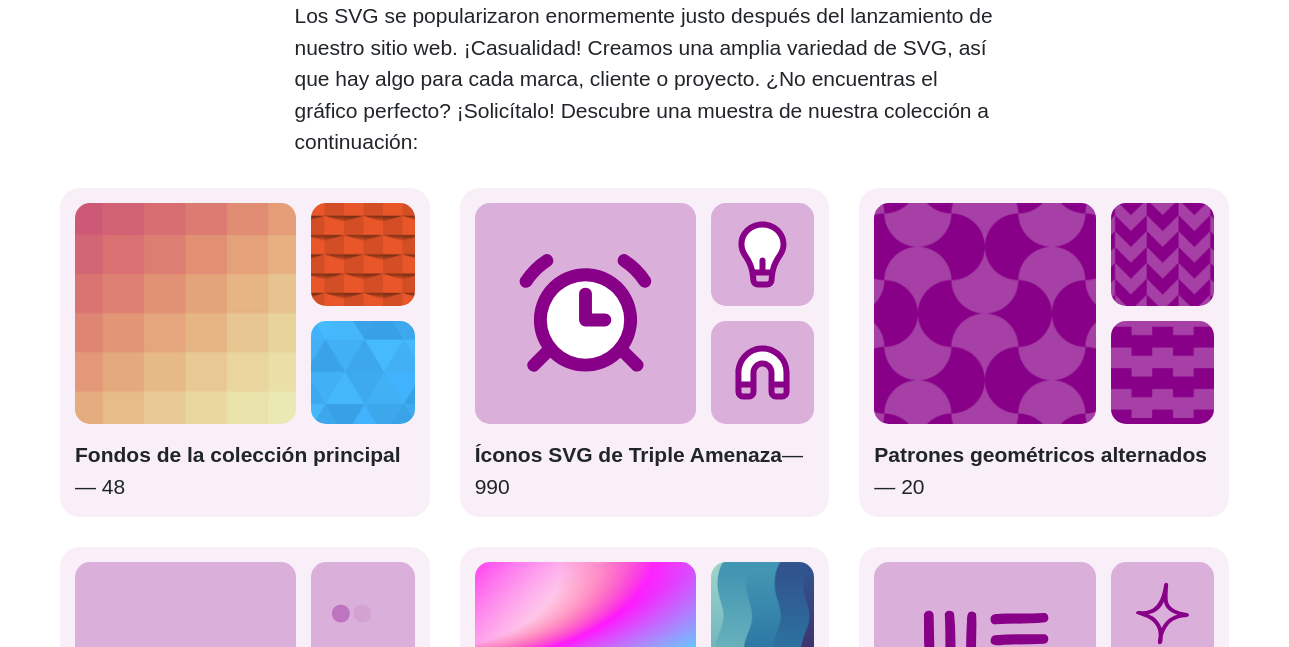 click at bounding box center [362, 254] 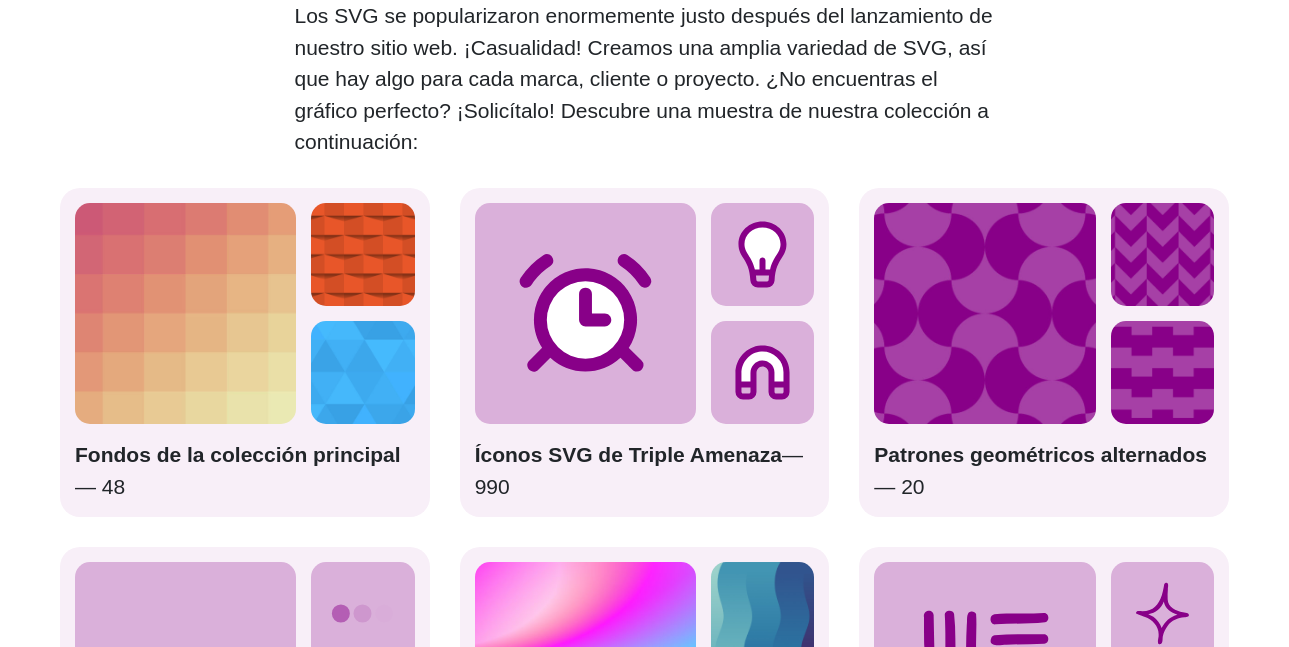 click at bounding box center [185, 313] 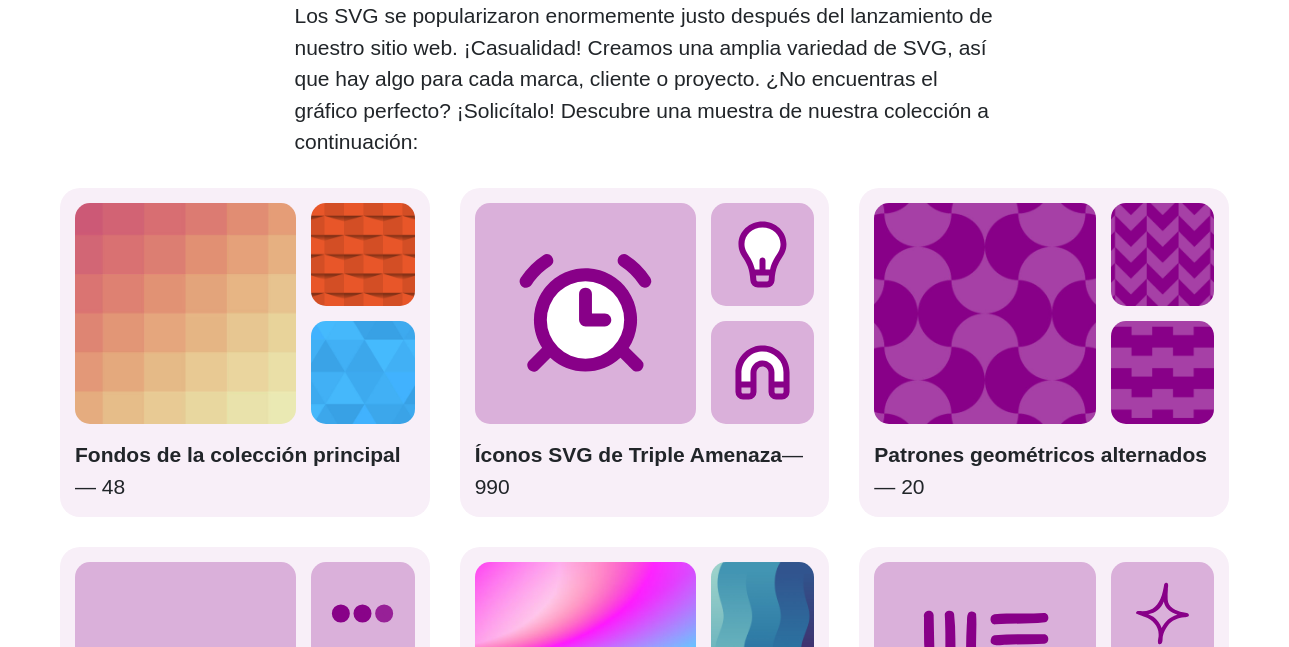 click at bounding box center [362, 372] 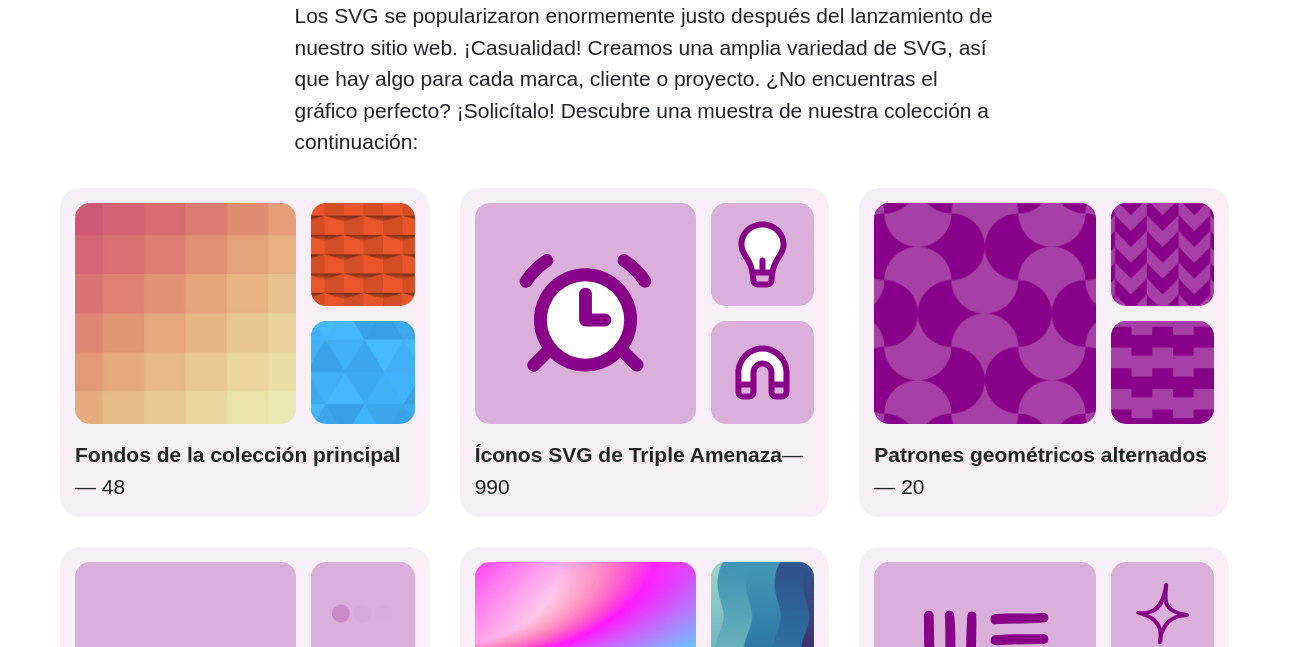 click 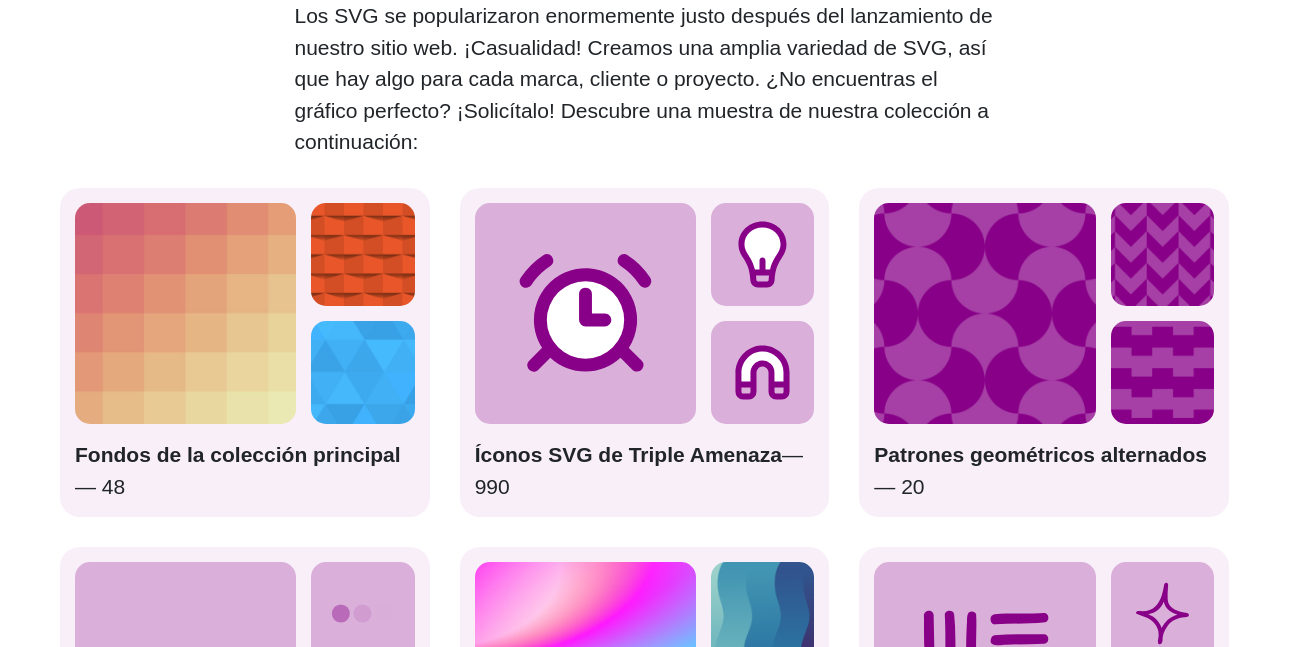 click on "Fondos de la colección principal  — 48
Íconos SVG de Triple Amenaza  — 990
Patrones geométricos alternados  — 20
Precargadores SVG animados  — 24
Fondos degradados simples  — 12
Garabatos geométricos SVG  — 132
Patrones 3D  — 16
Íconos SVG de dos tonos  : 150" at bounding box center (644, 696) 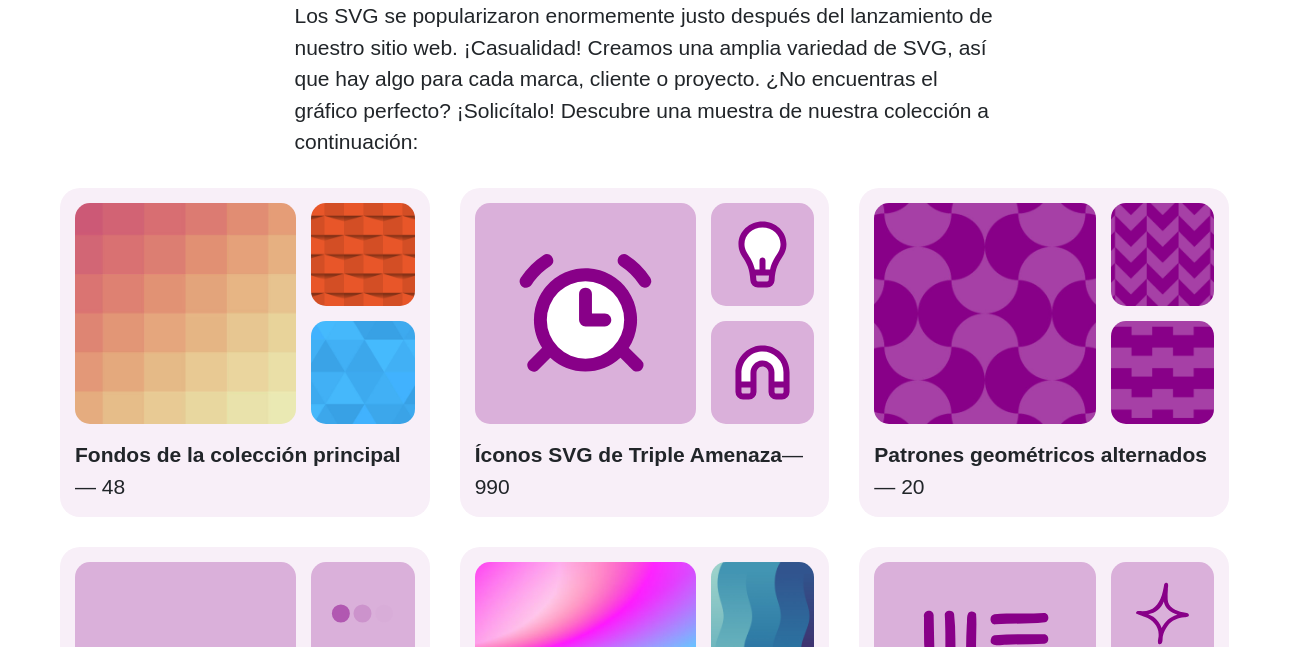 click at bounding box center [984, 313] 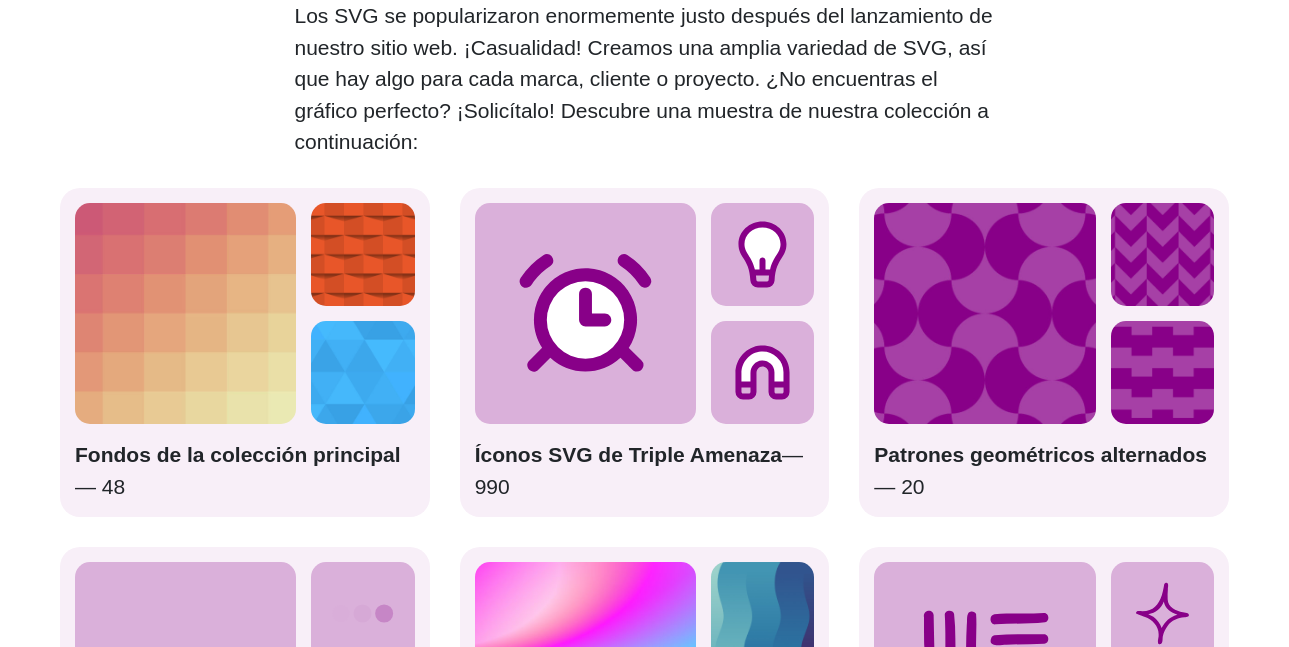 click at bounding box center [1162, 372] 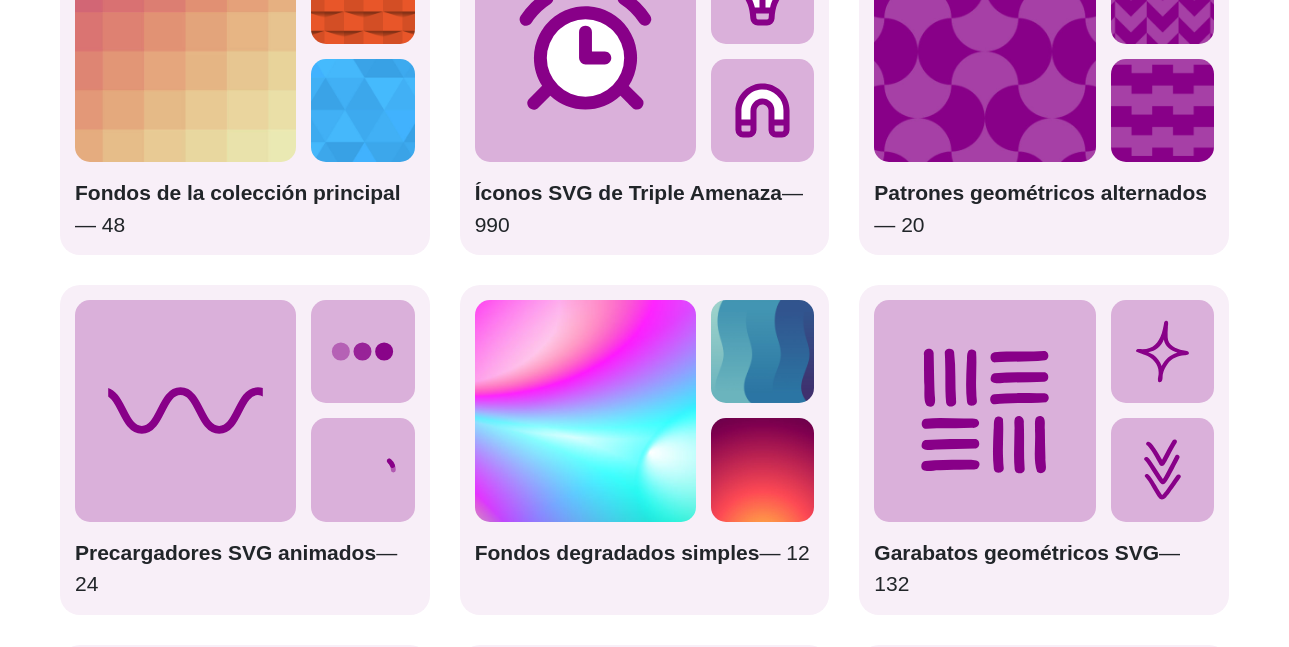 scroll, scrollTop: 3059, scrollLeft: 0, axis: vertical 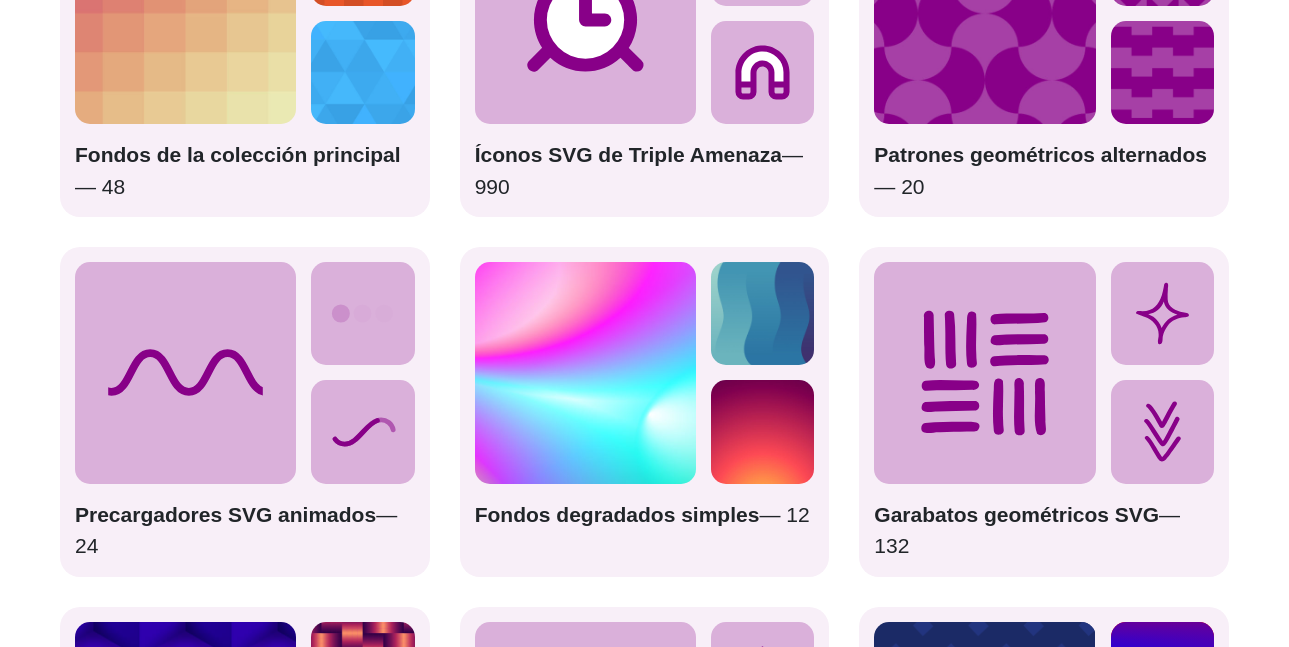 drag, startPoint x: 387, startPoint y: 341, endPoint x: 383, endPoint y: 432, distance: 91.08787 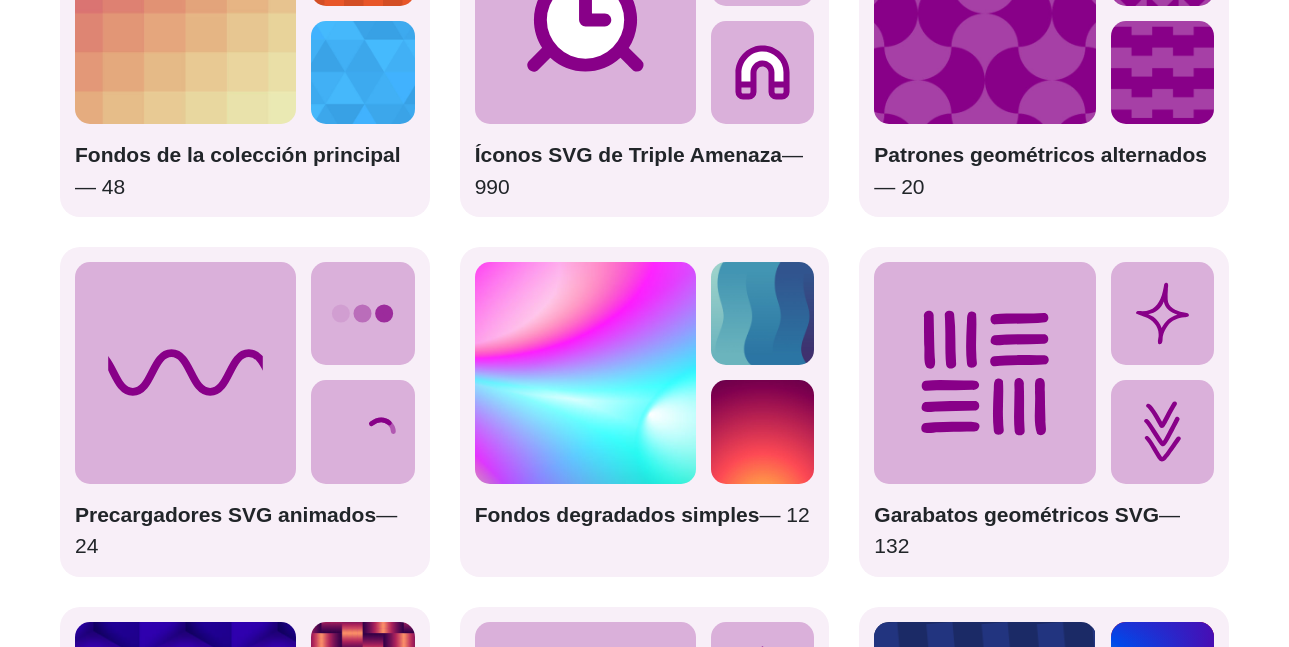 click on "Precargadores SVG animados  — 24" at bounding box center [245, 411] 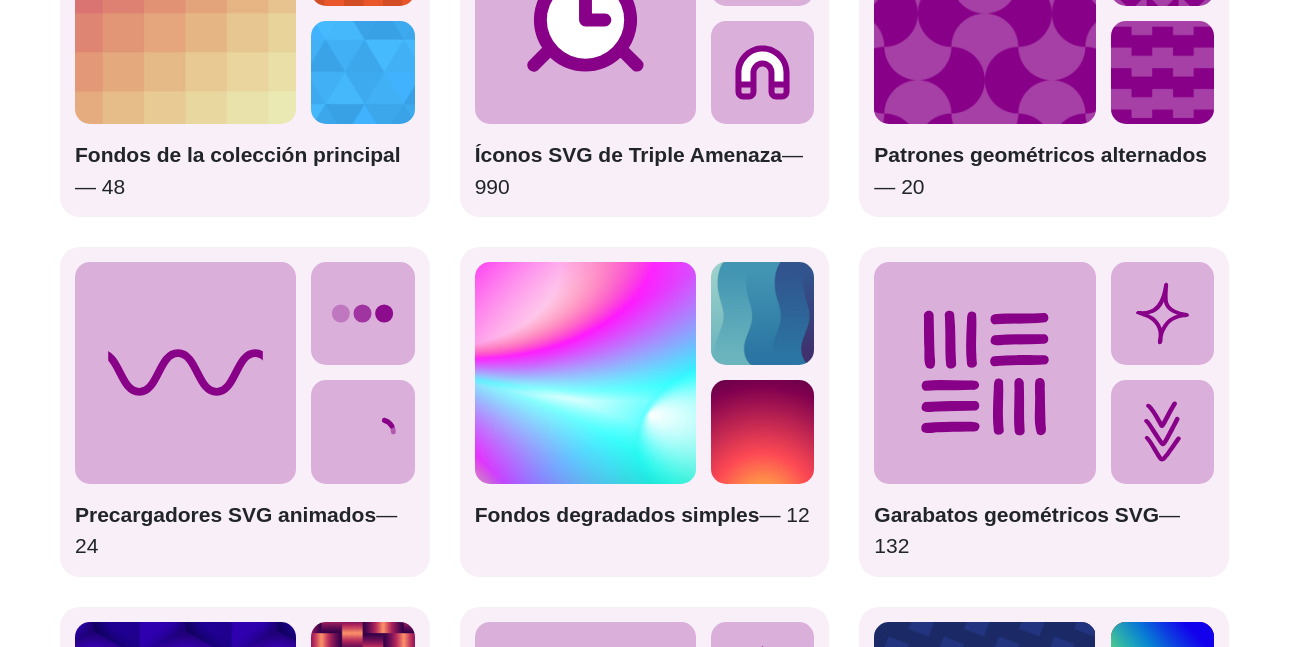 click 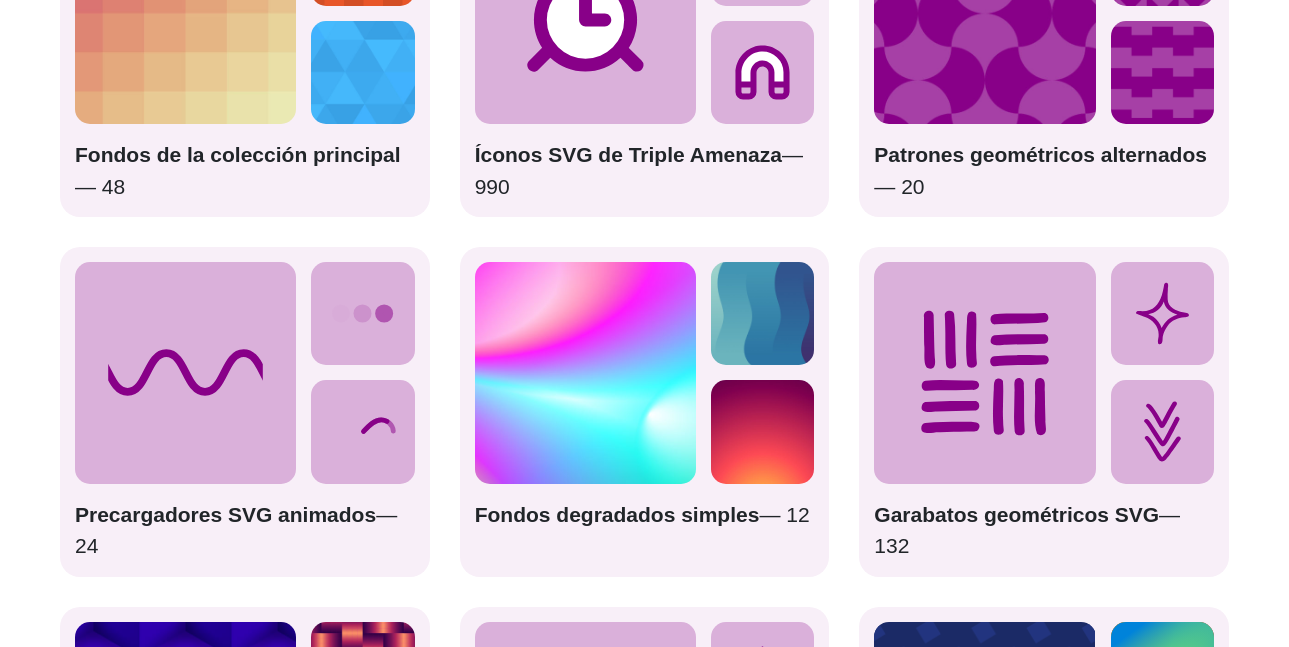 drag, startPoint x: 176, startPoint y: 373, endPoint x: 170, endPoint y: 429, distance: 56.32051 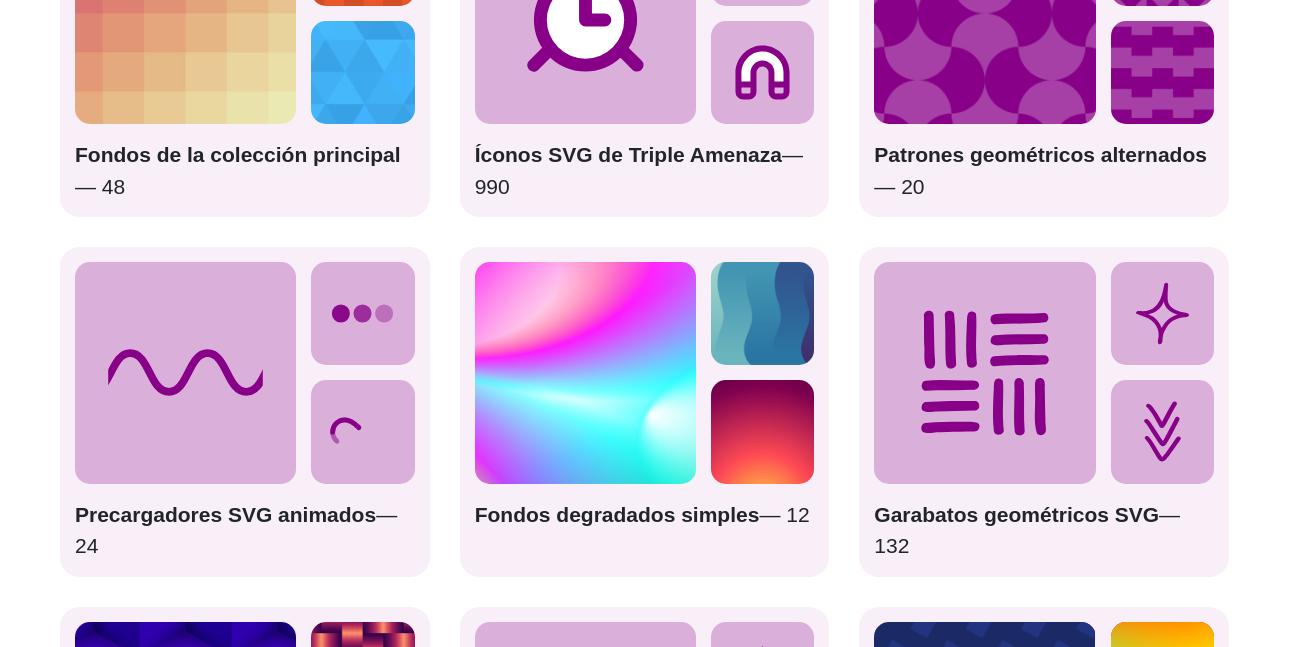 click 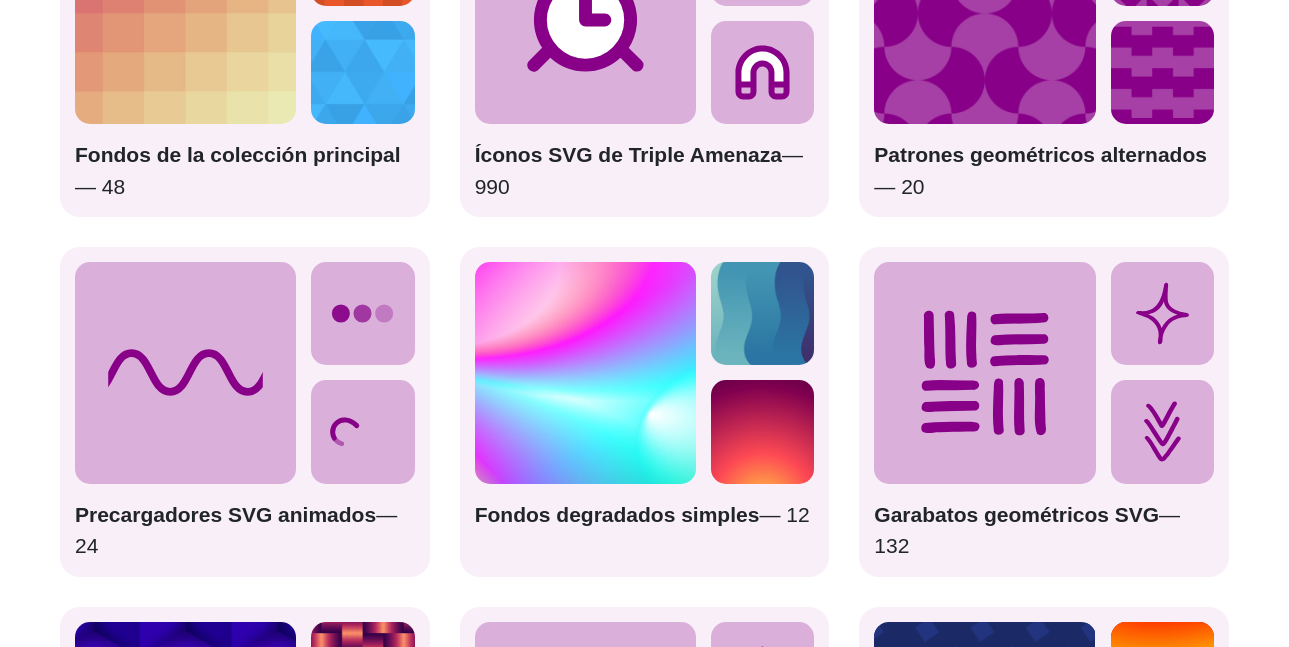 click on "Fondos de la colección principal" at bounding box center (238, 154) 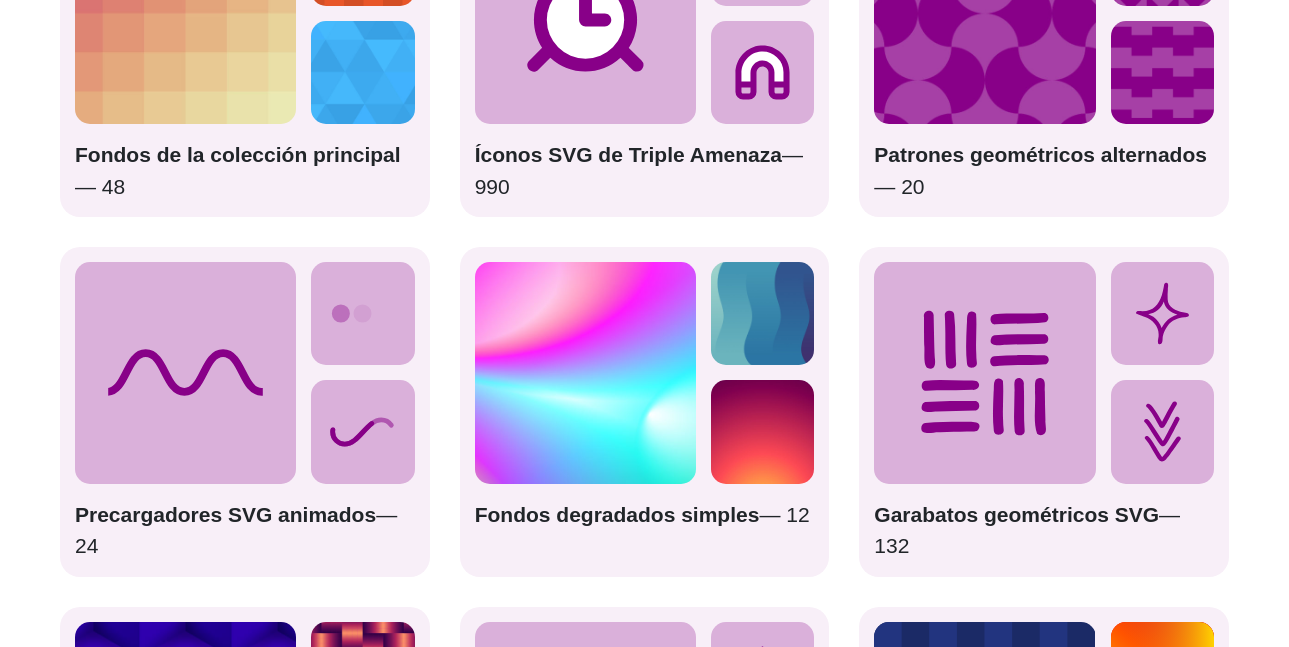 click on "Fondos de la colección principal  — 48" at bounding box center (245, 170) 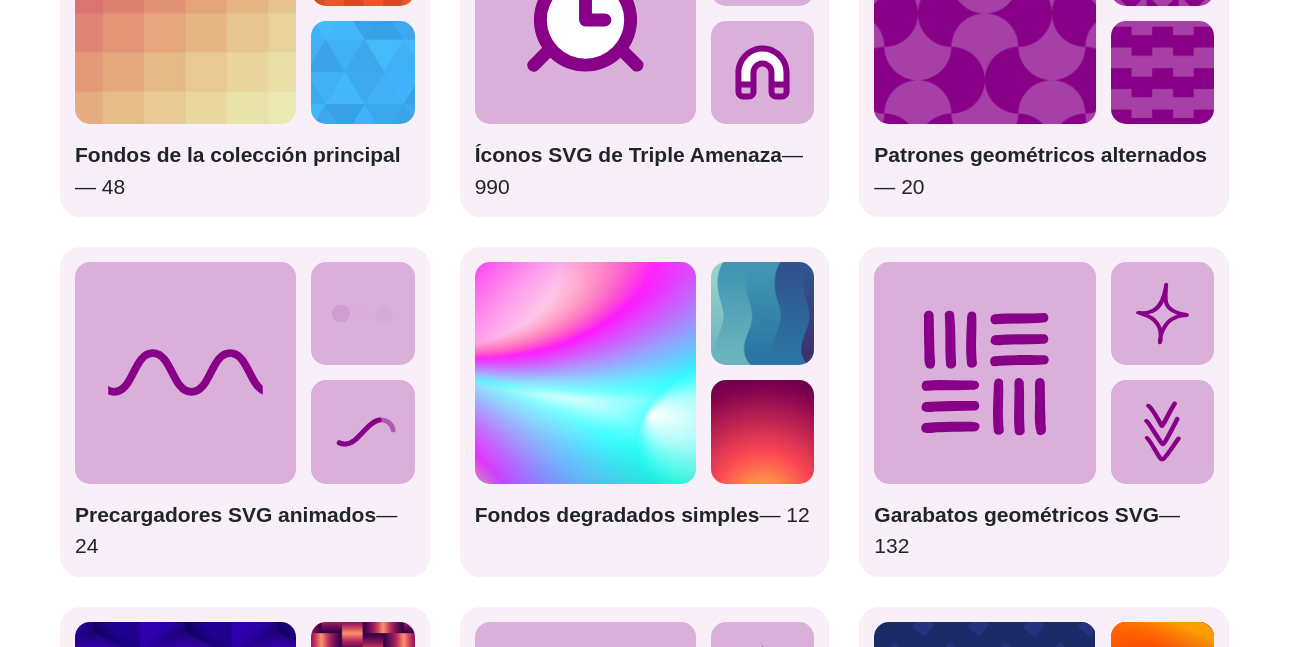 click 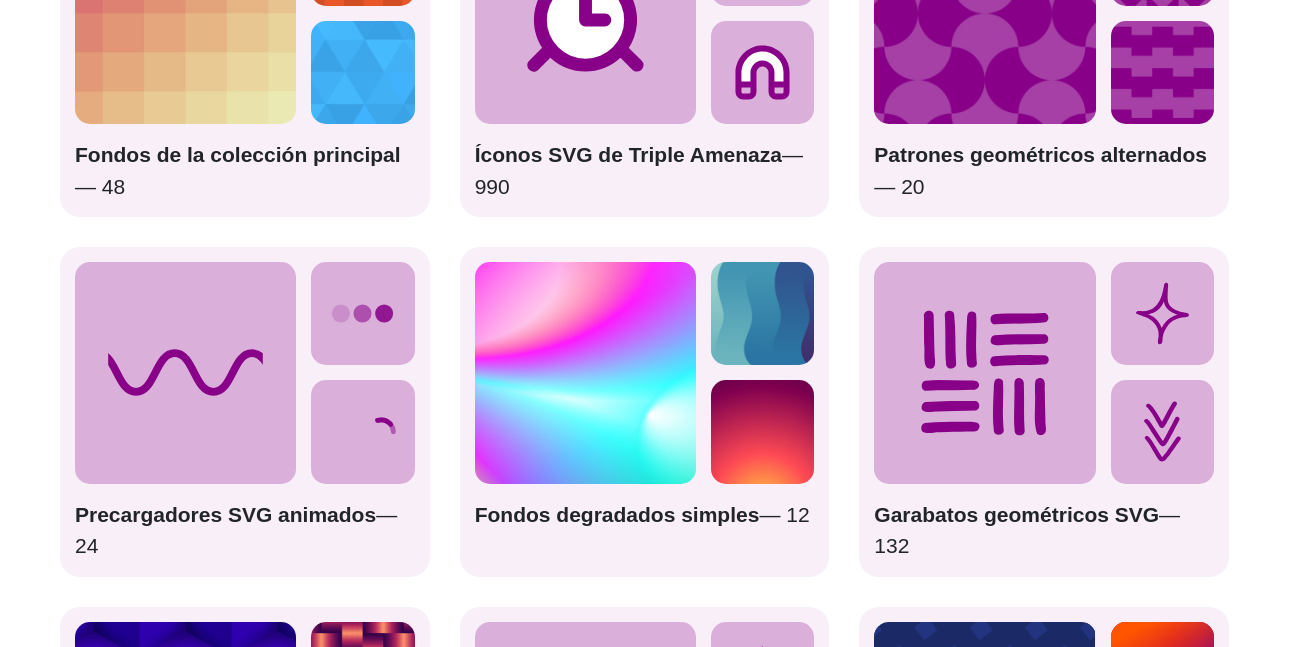 click 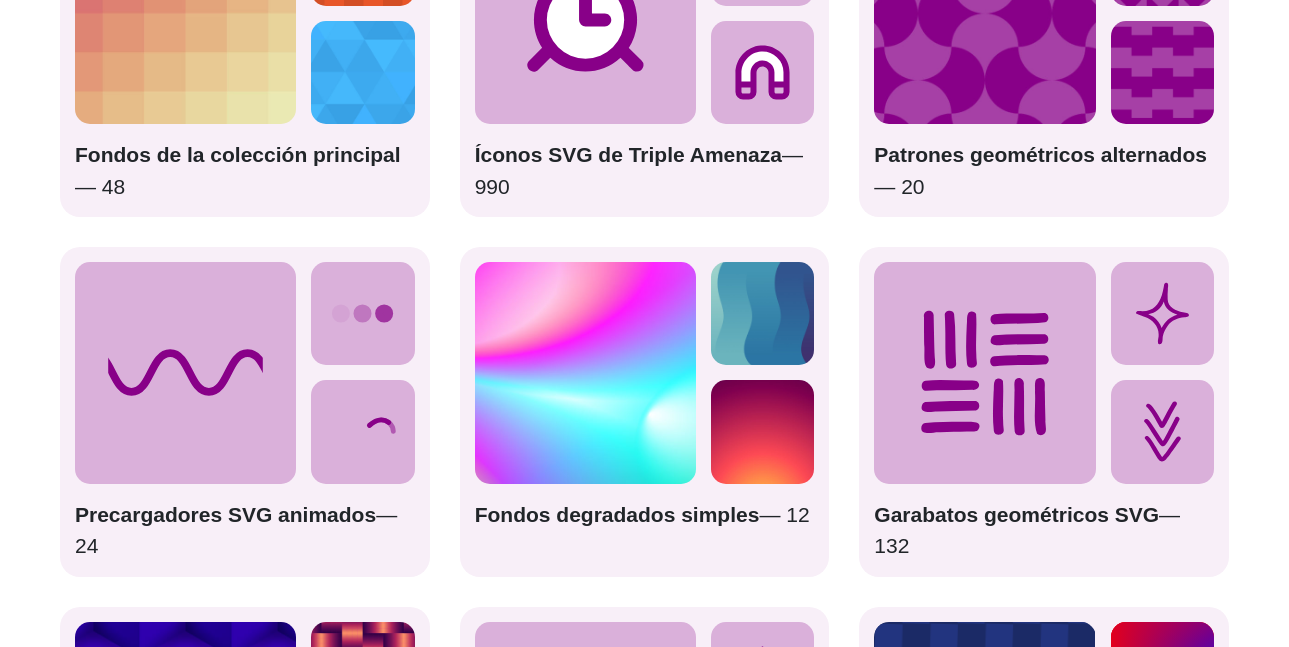 click 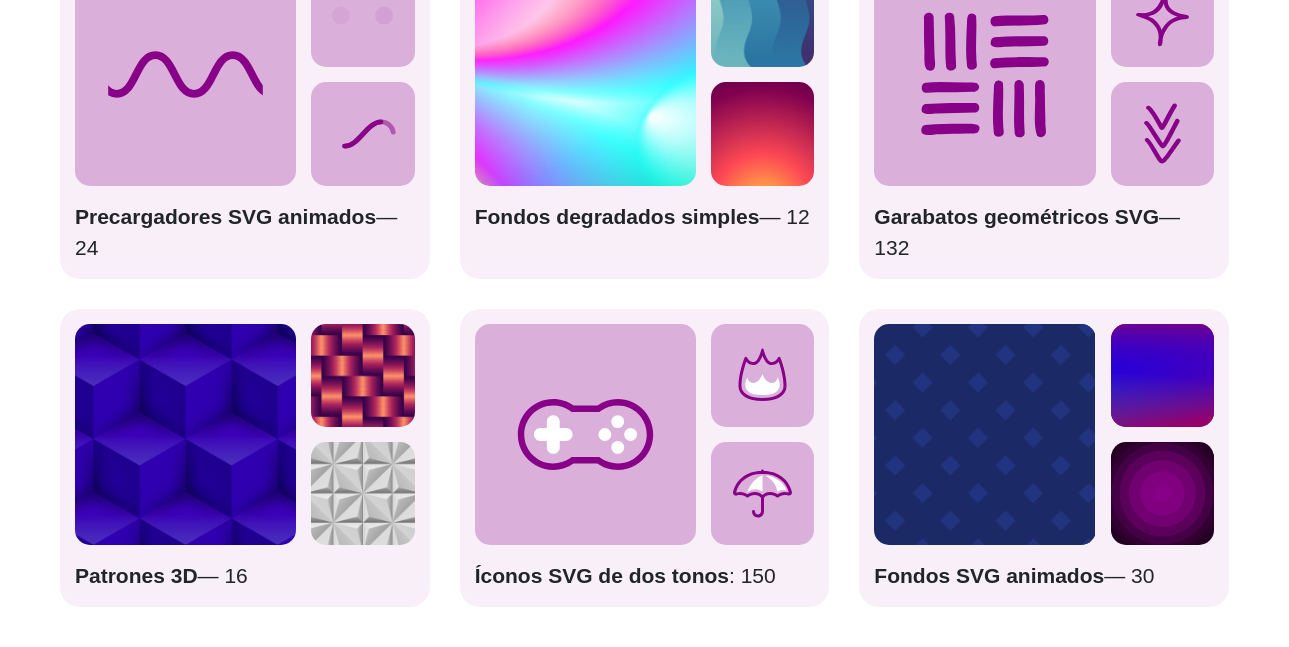 scroll, scrollTop: 3359, scrollLeft: 0, axis: vertical 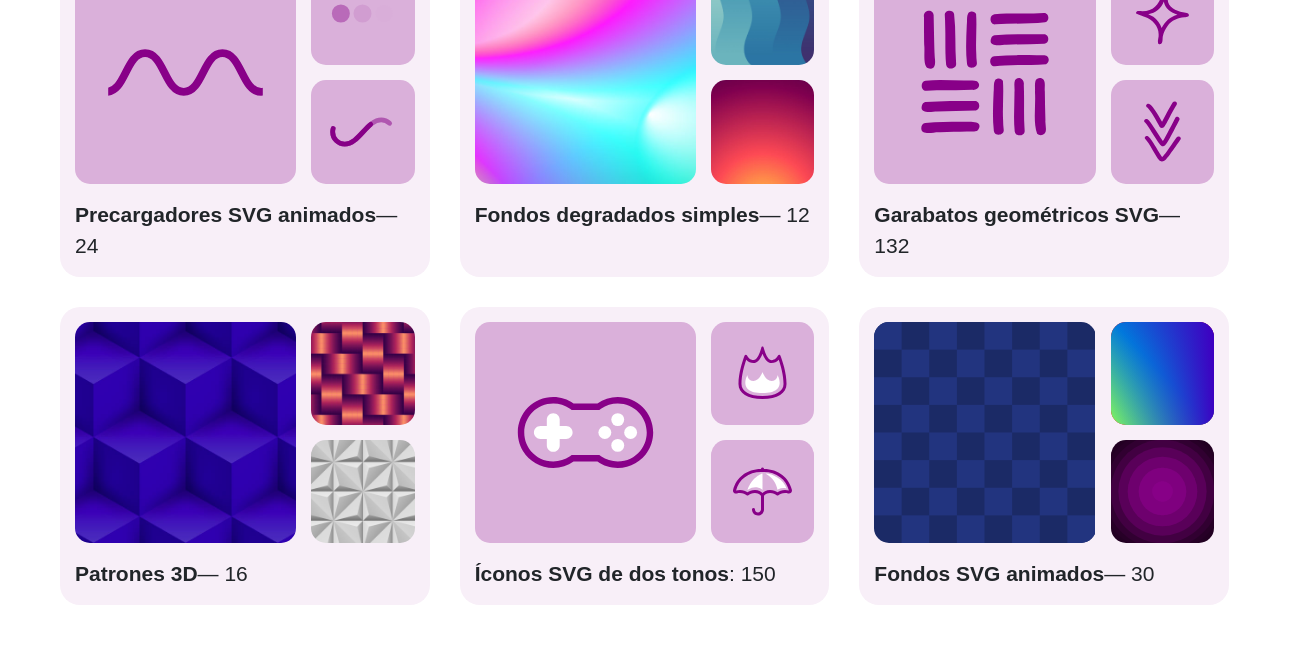 click 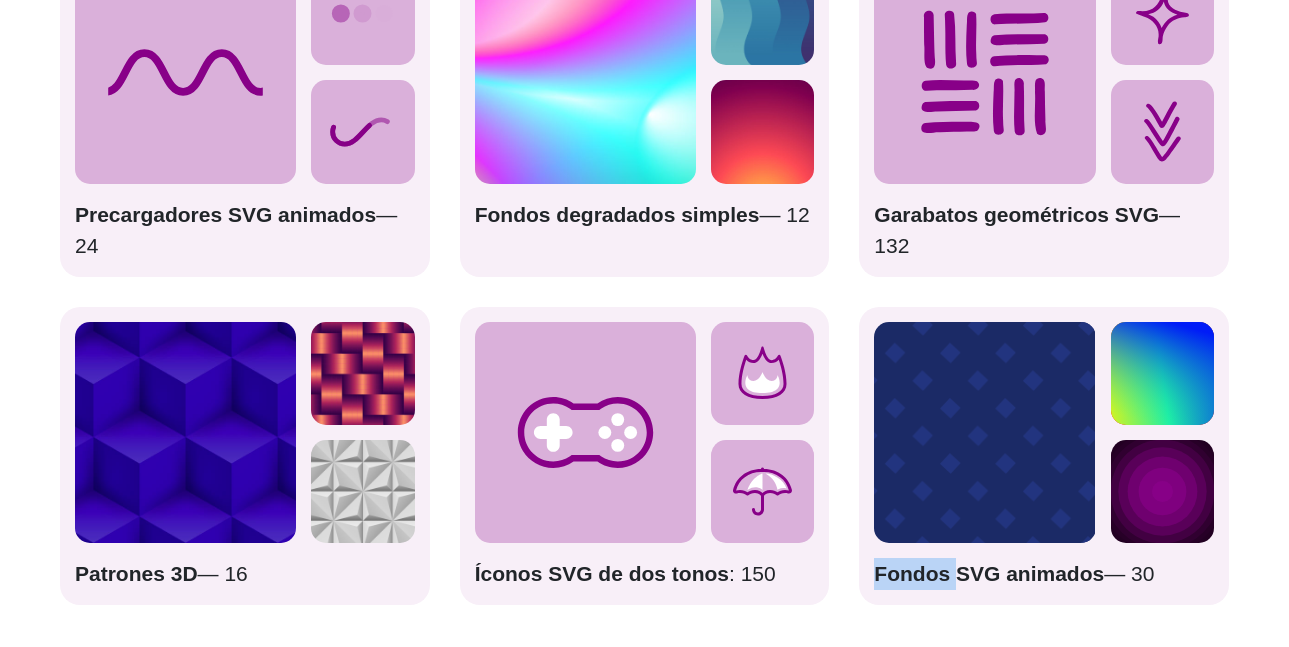 click 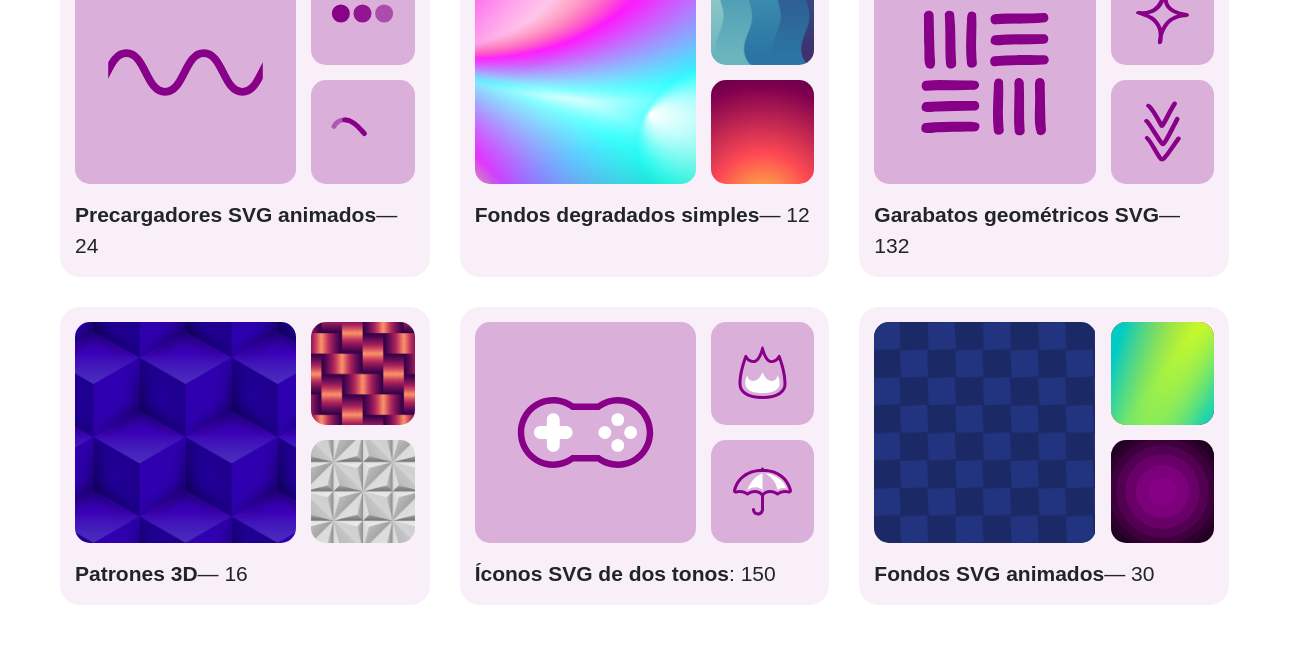 click 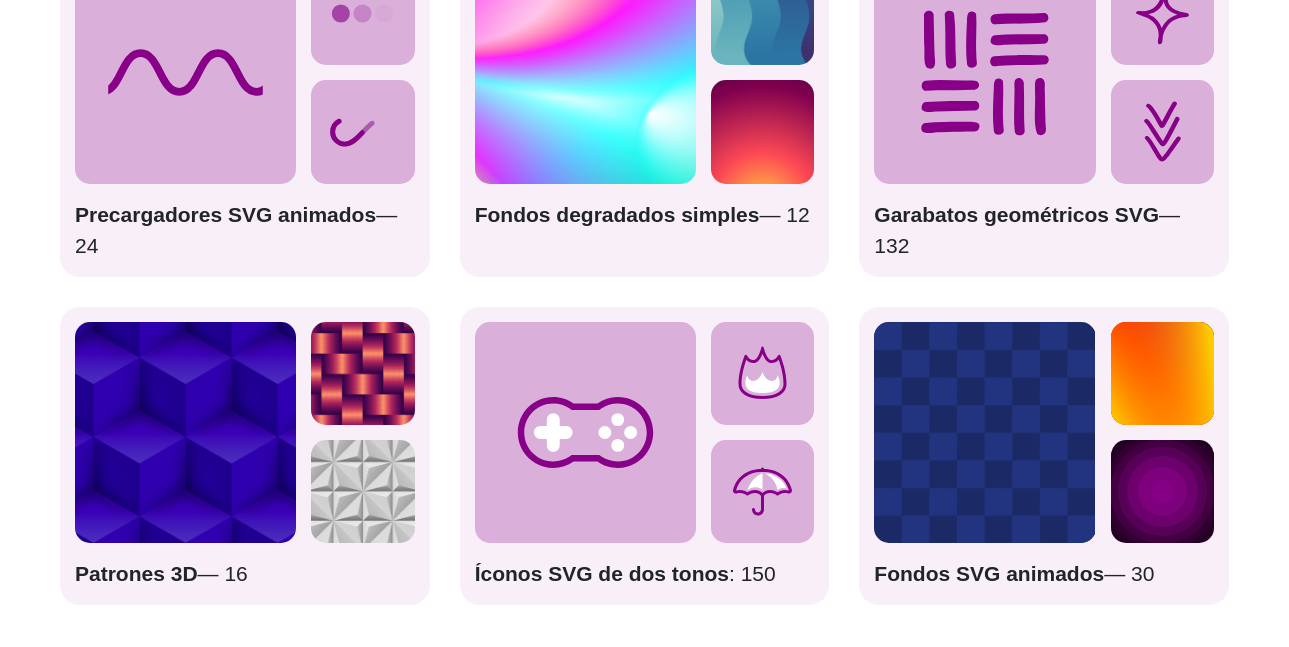 click 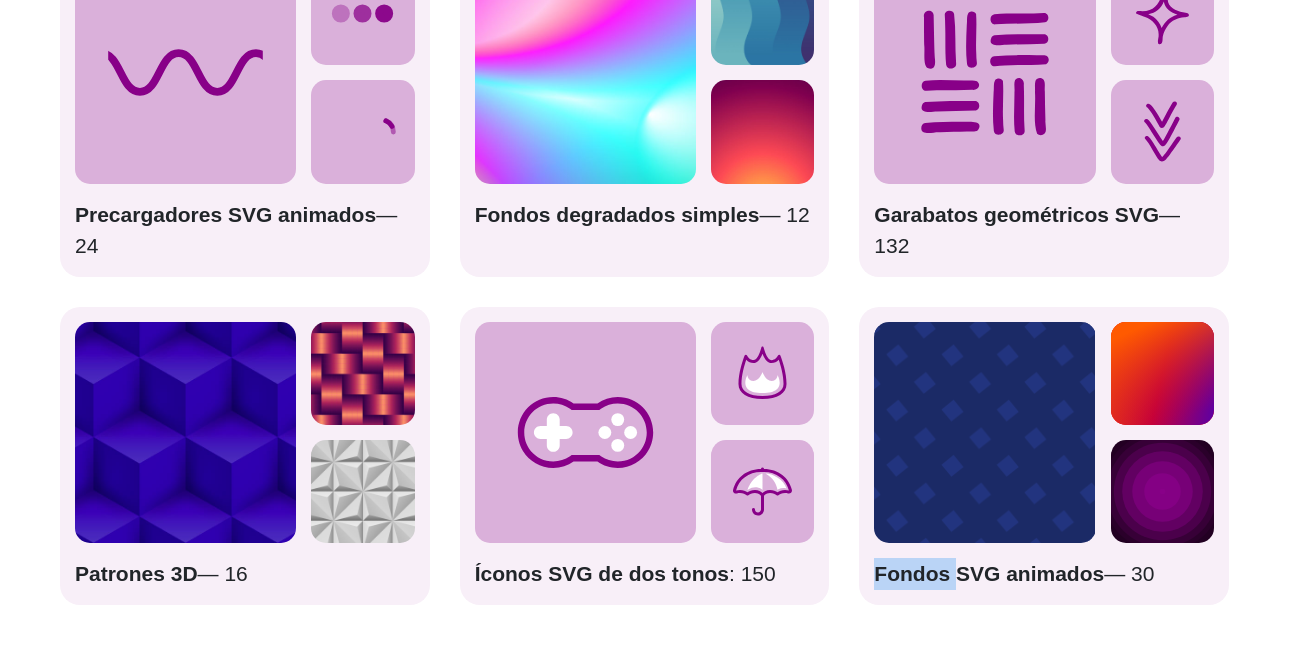 click 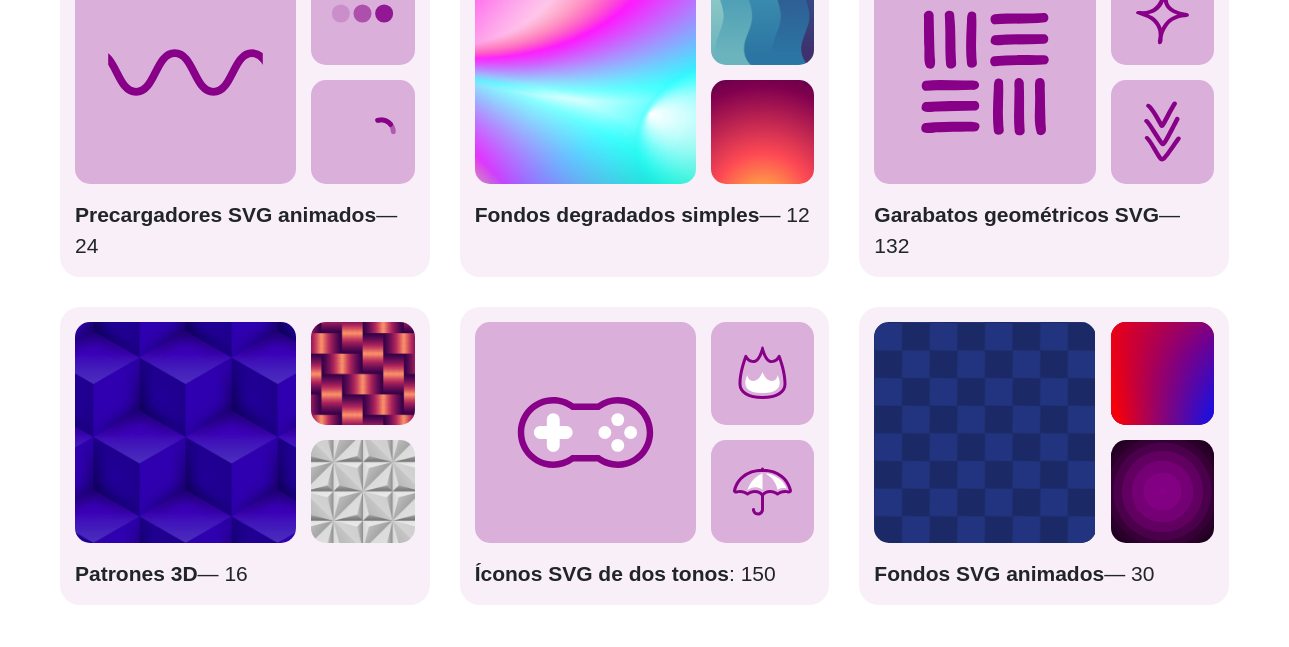 click on "— 30" at bounding box center (1129, 573) 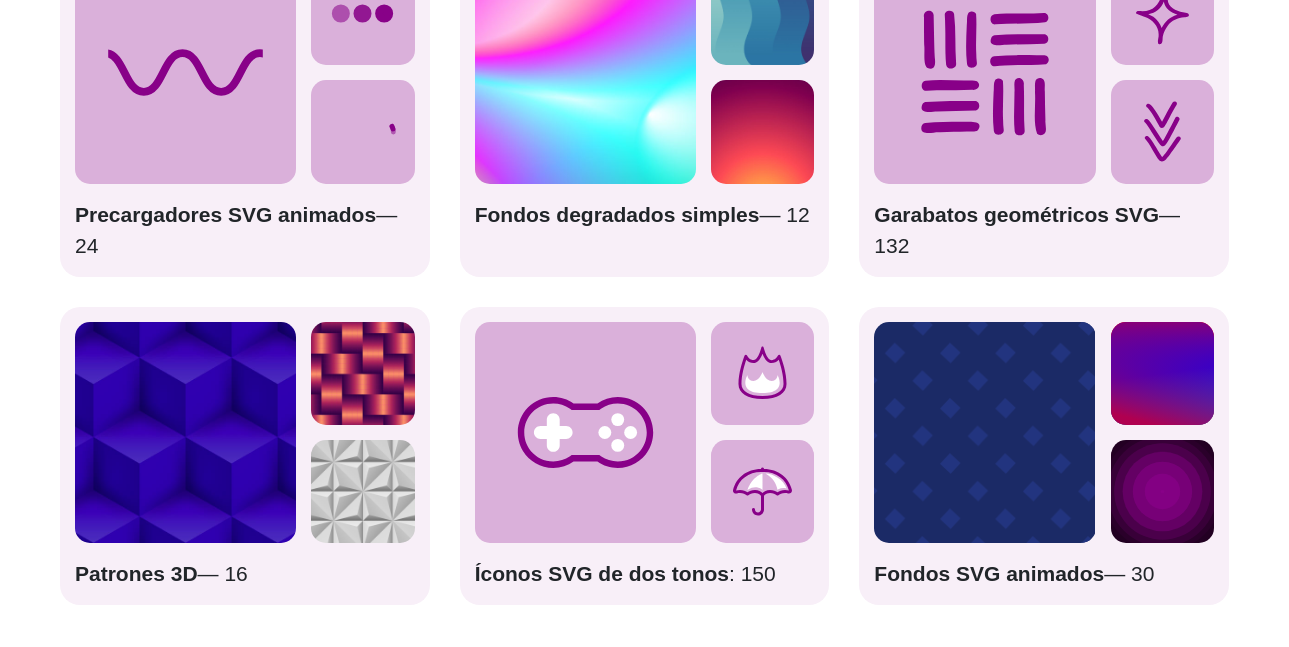 click 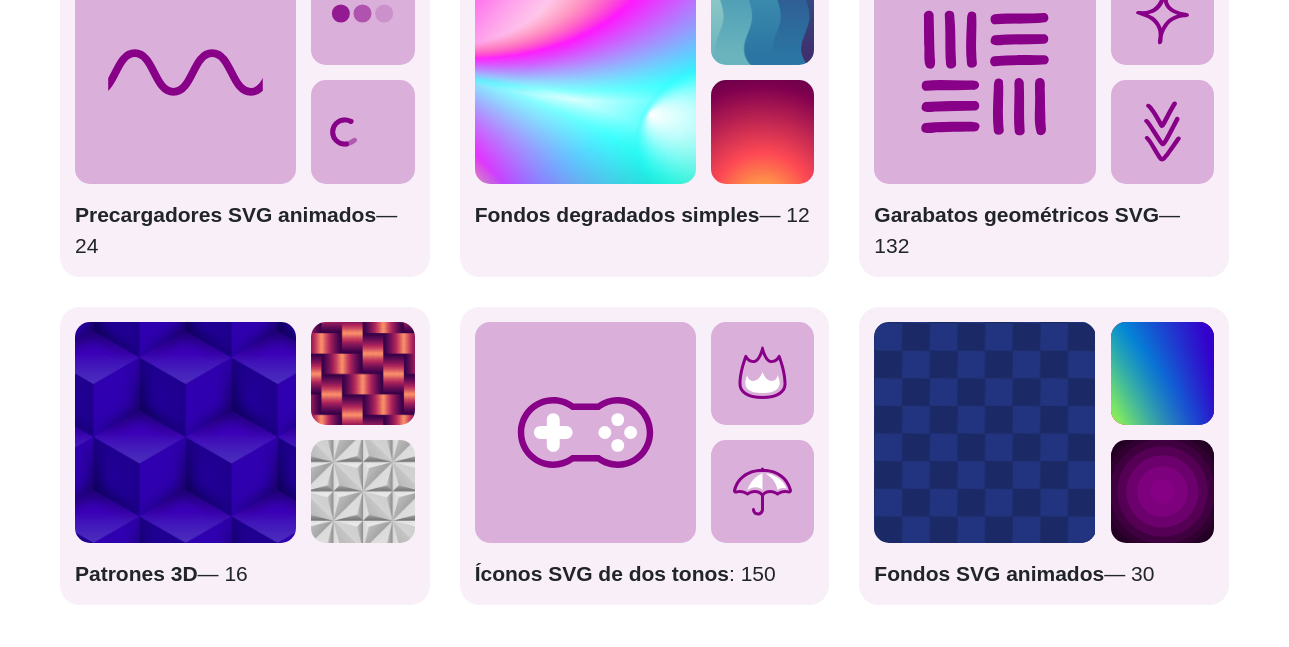 click 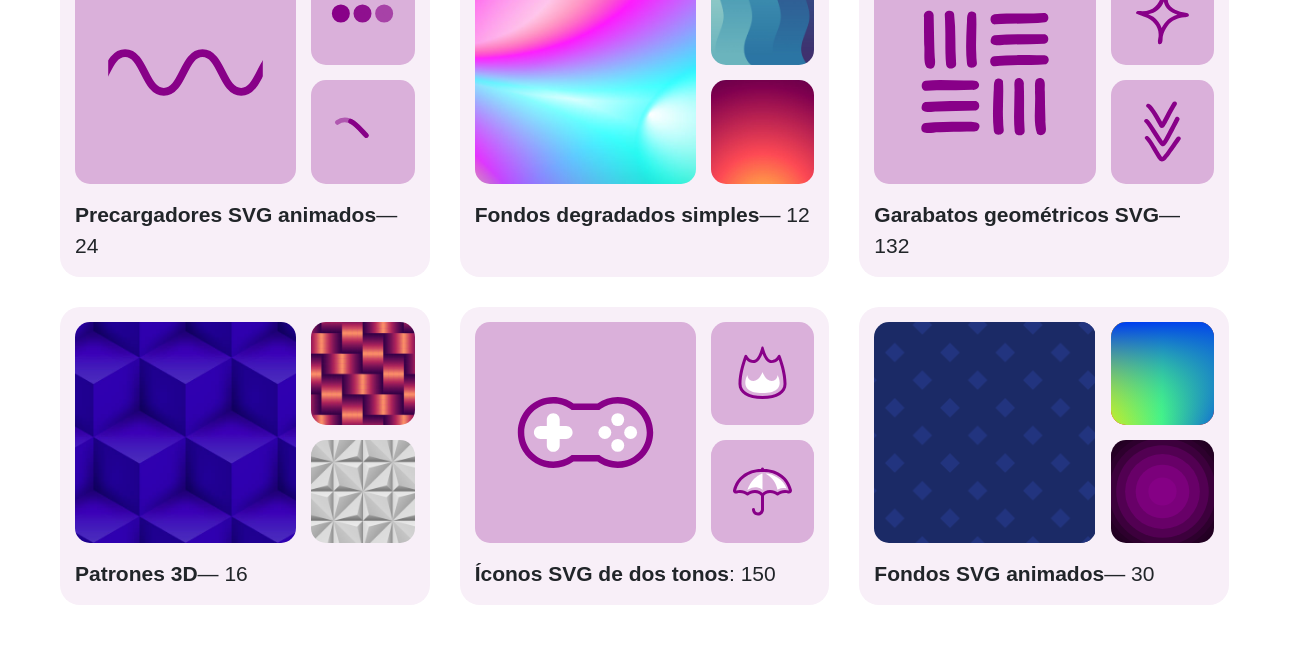 click 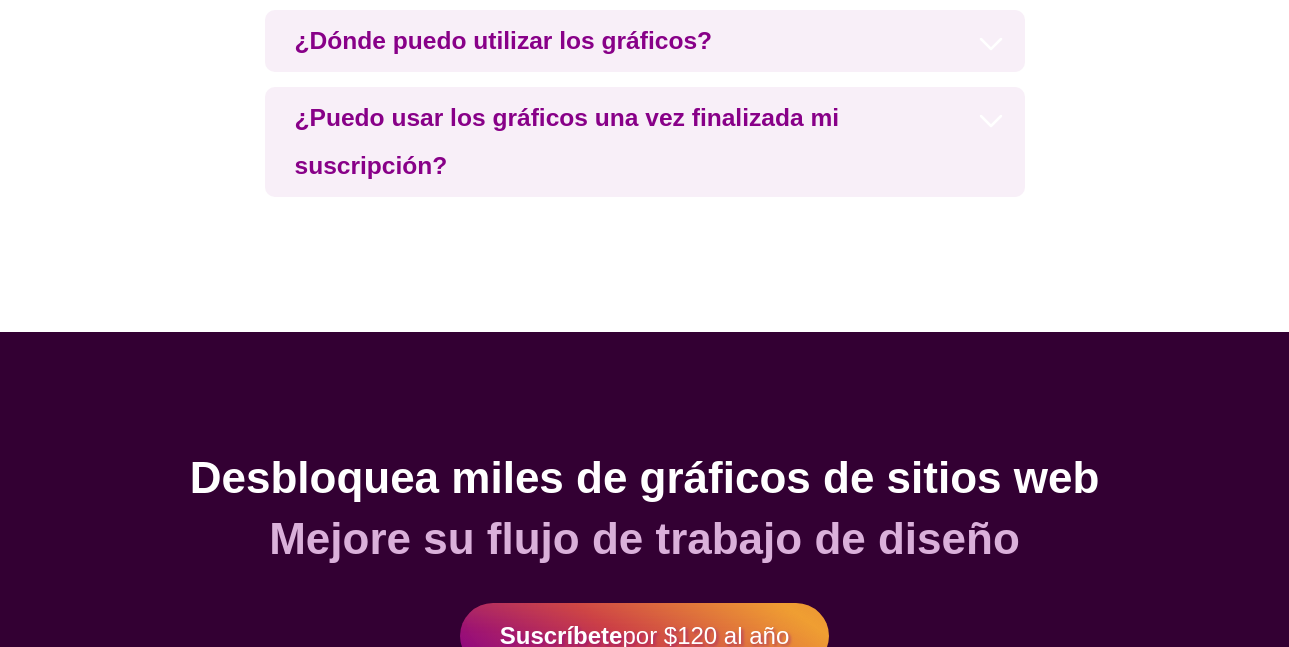 scroll, scrollTop: 5059, scrollLeft: 0, axis: vertical 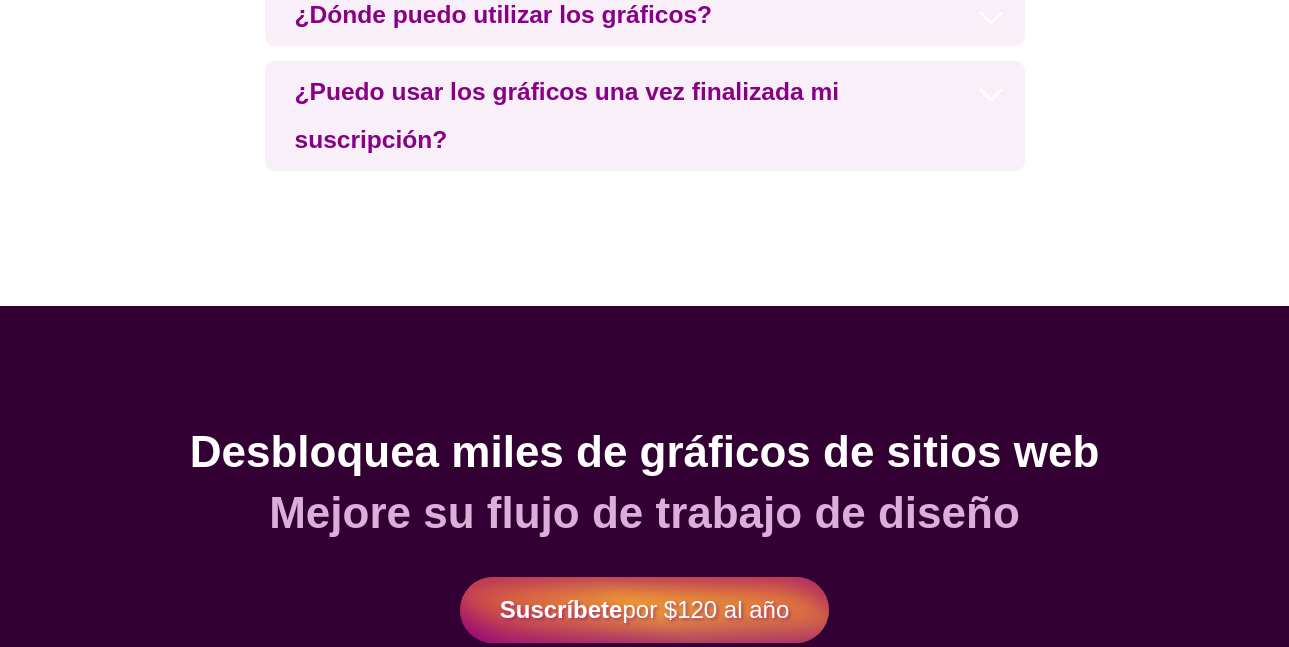 click on "por $120 al año" at bounding box center [705, 609] 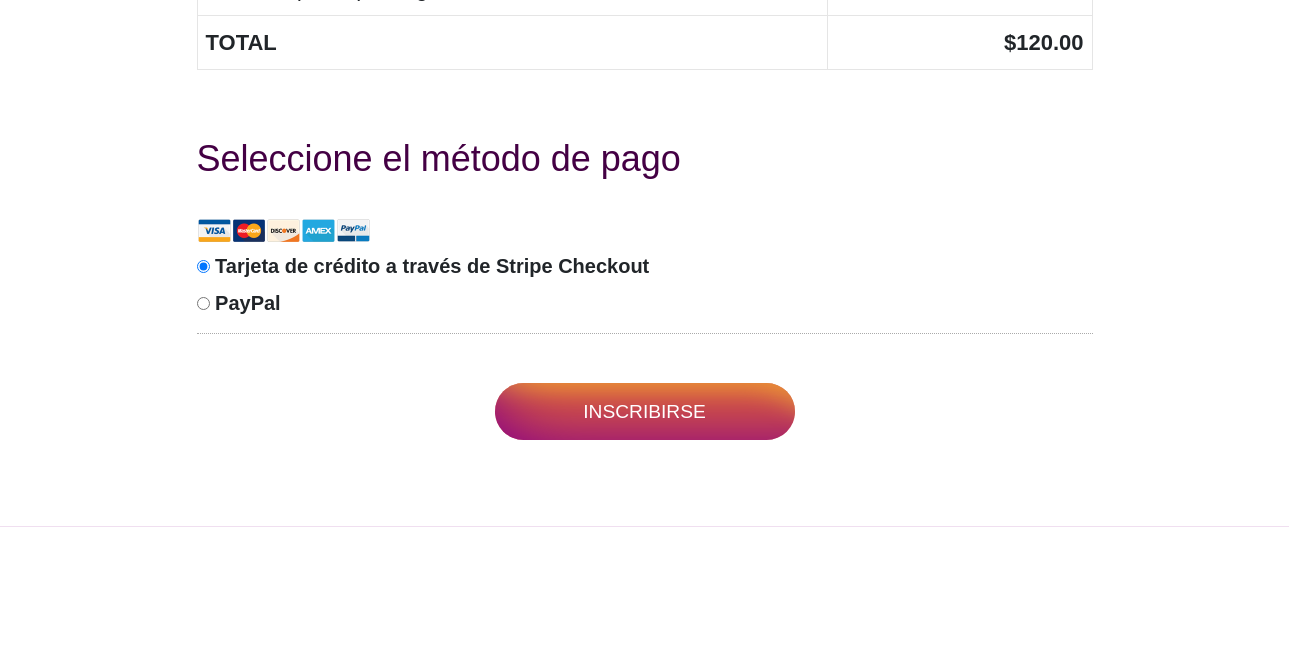 scroll, scrollTop: 1400, scrollLeft: 0, axis: vertical 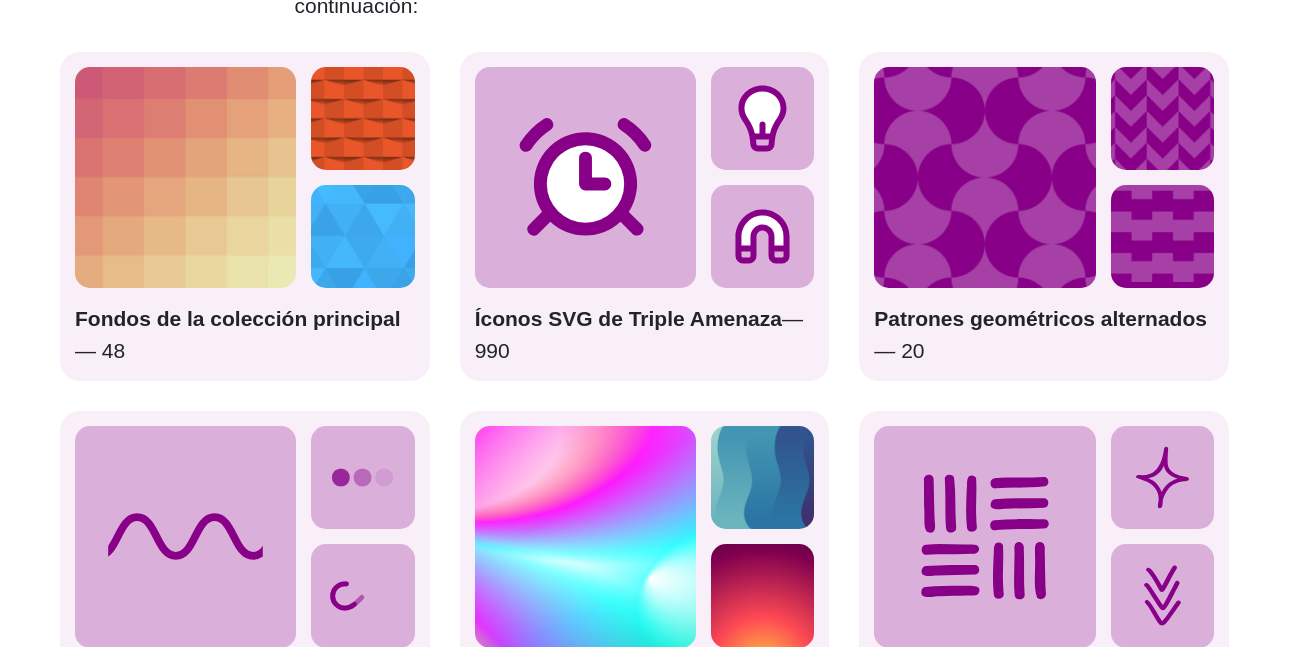 drag, startPoint x: 995, startPoint y: 296, endPoint x: 894, endPoint y: 375, distance: 128.22636 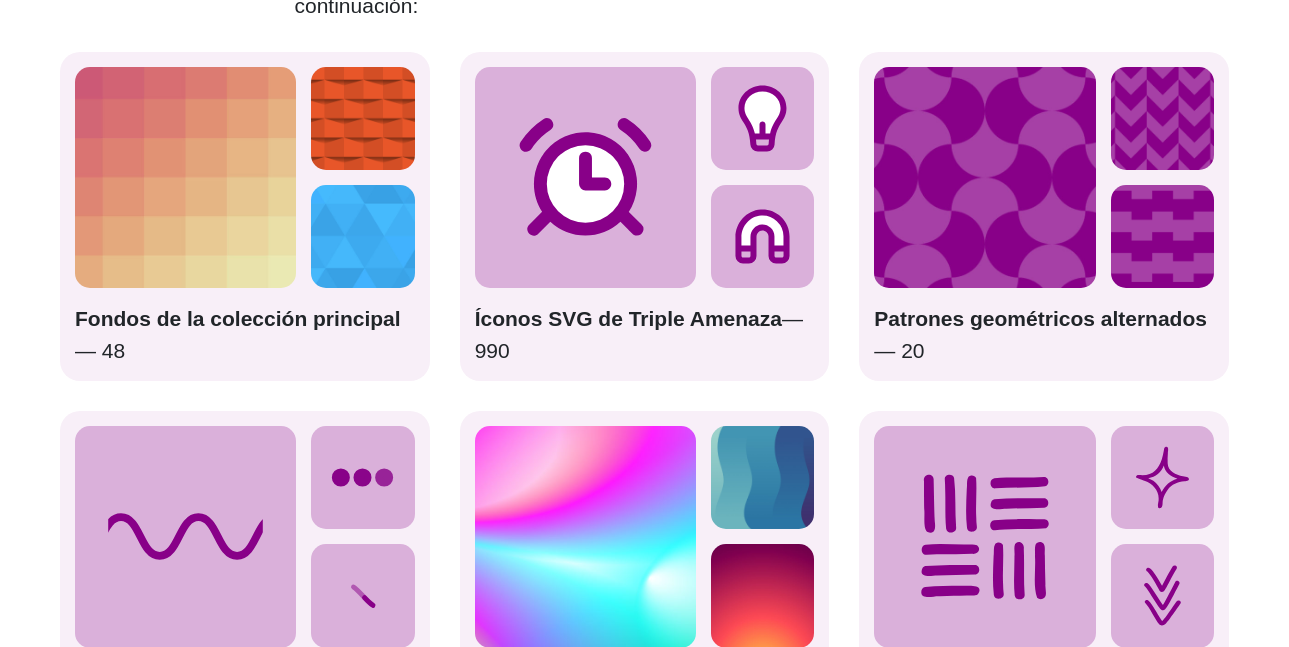scroll, scrollTop: 3095, scrollLeft: 0, axis: vertical 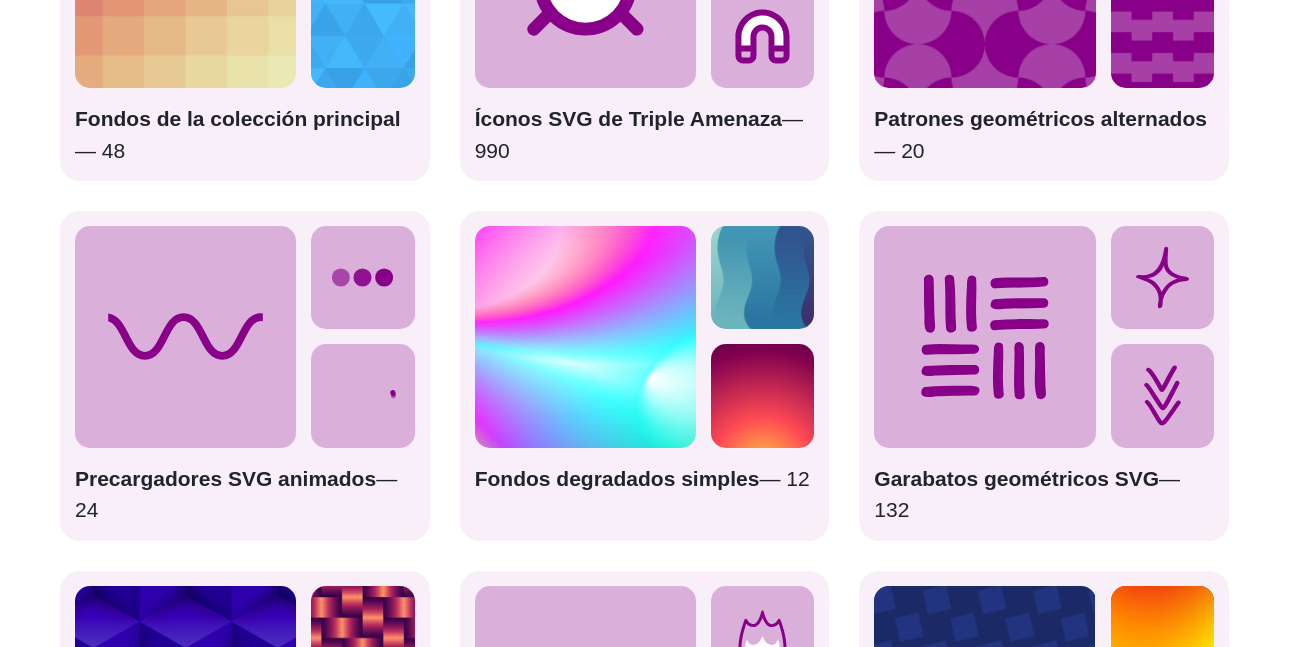 click at bounding box center [585, 336] 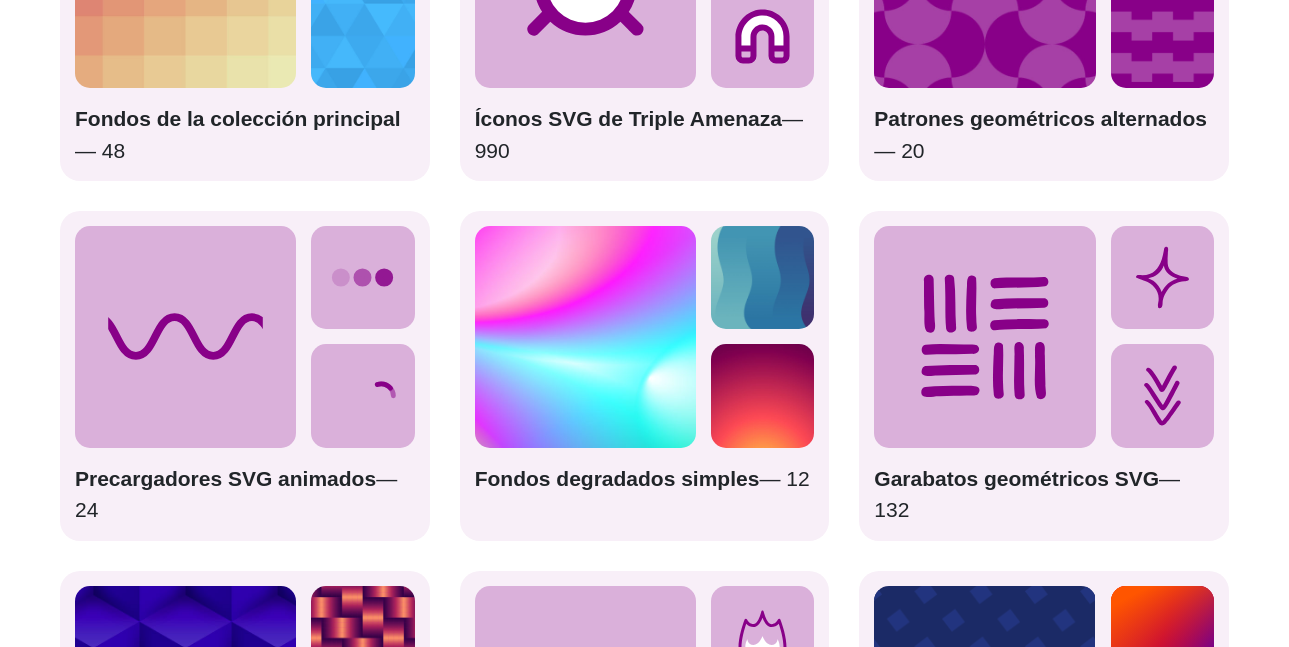 click at bounding box center [585, 336] 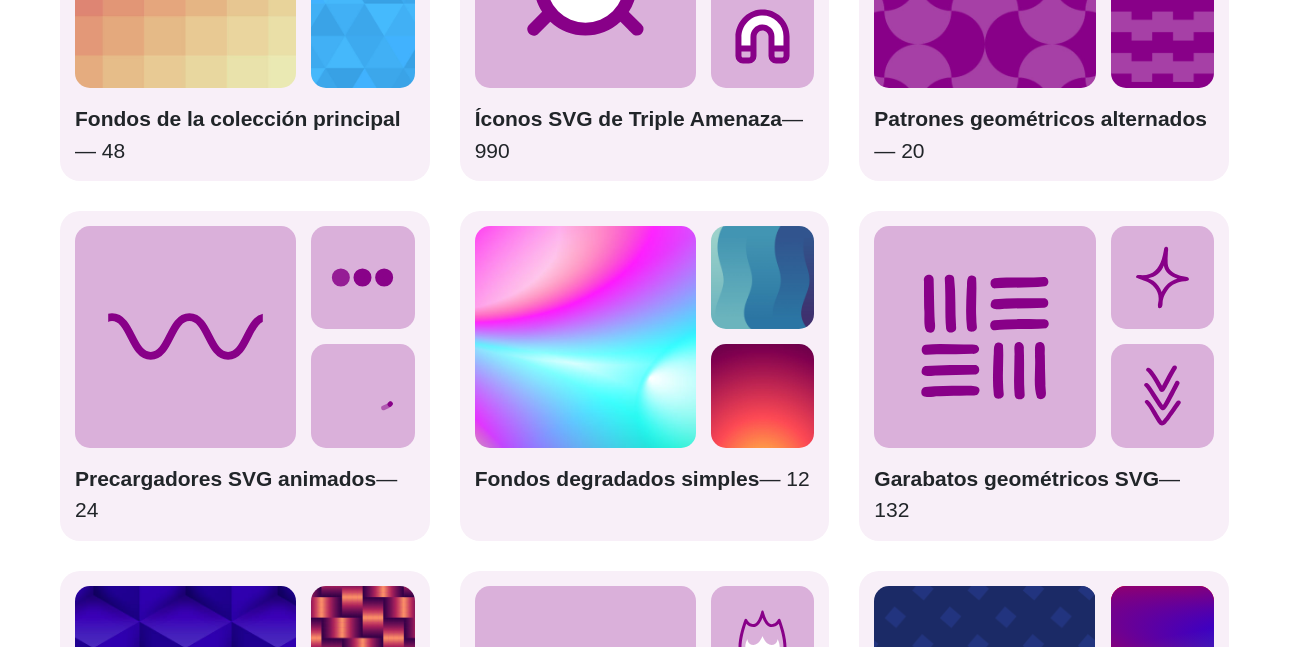 click at bounding box center (762, 277) 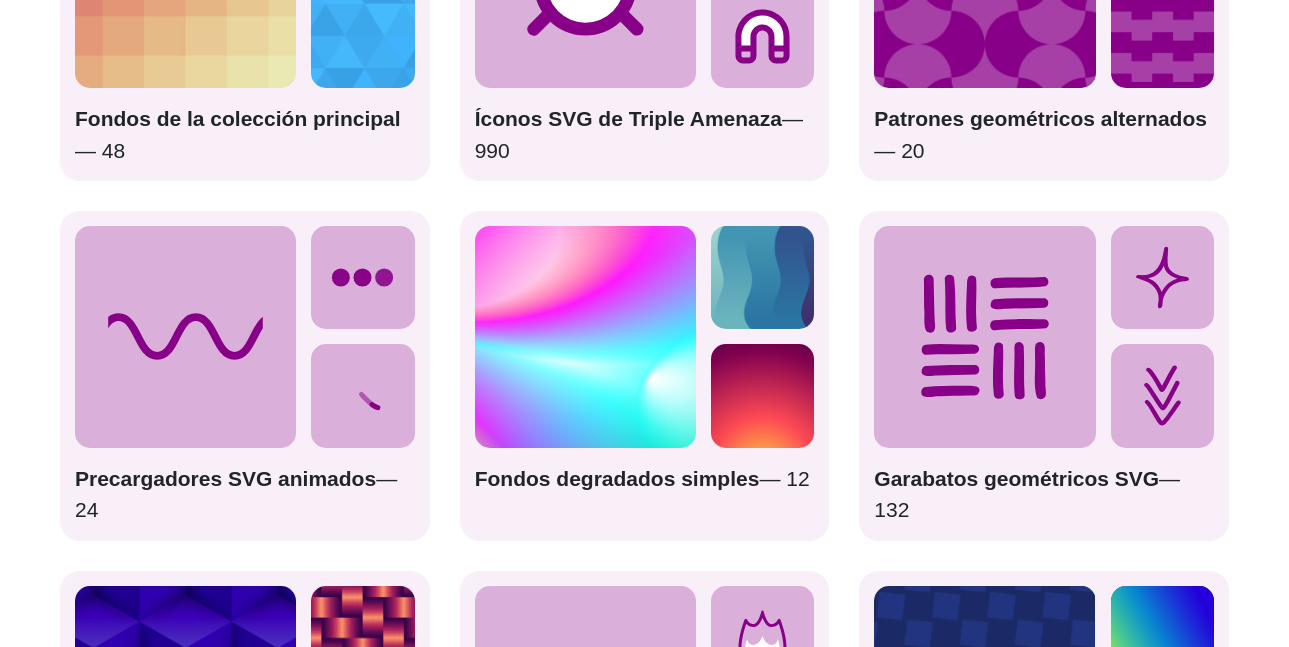 click on "Patrones geométricos alternados" at bounding box center (1040, 118) 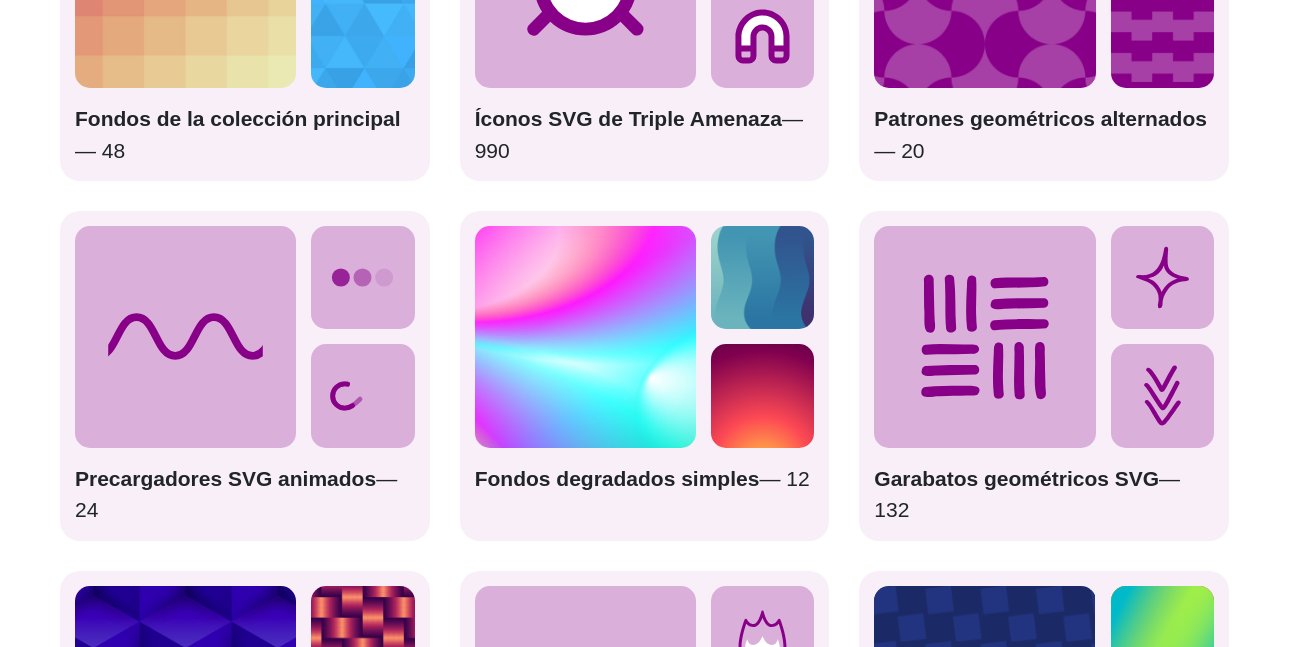 click on "— 20" at bounding box center (899, 150) 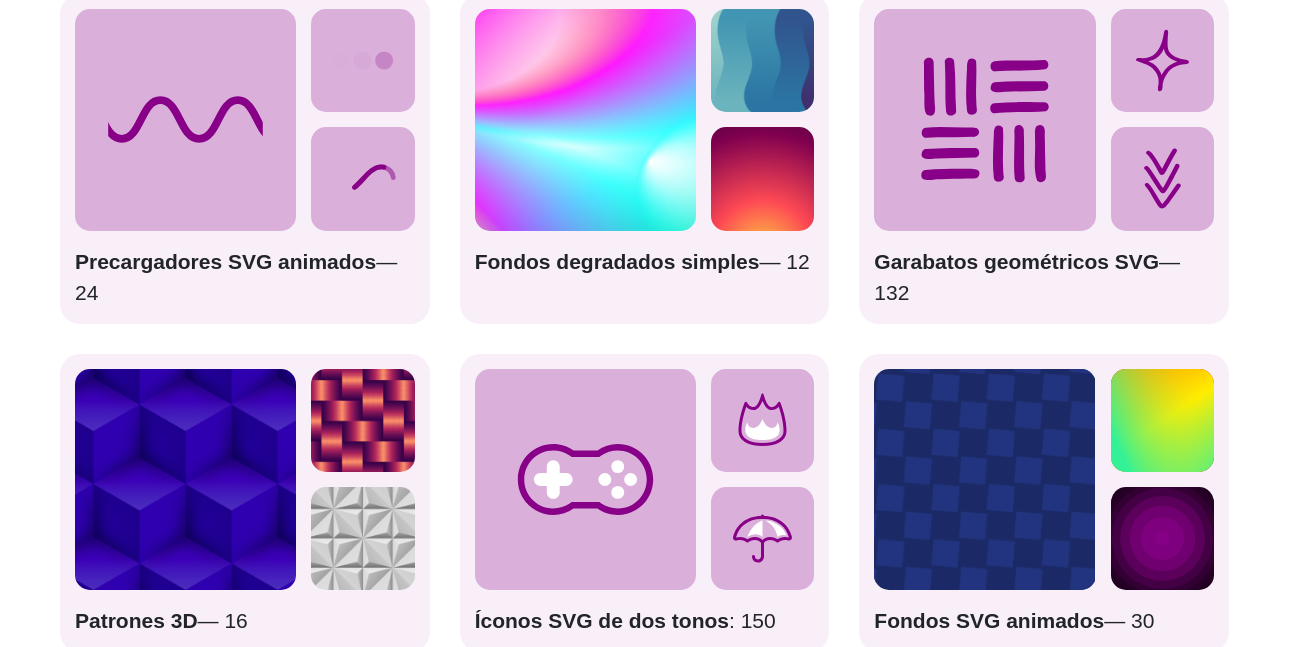 scroll, scrollTop: 3495, scrollLeft: 0, axis: vertical 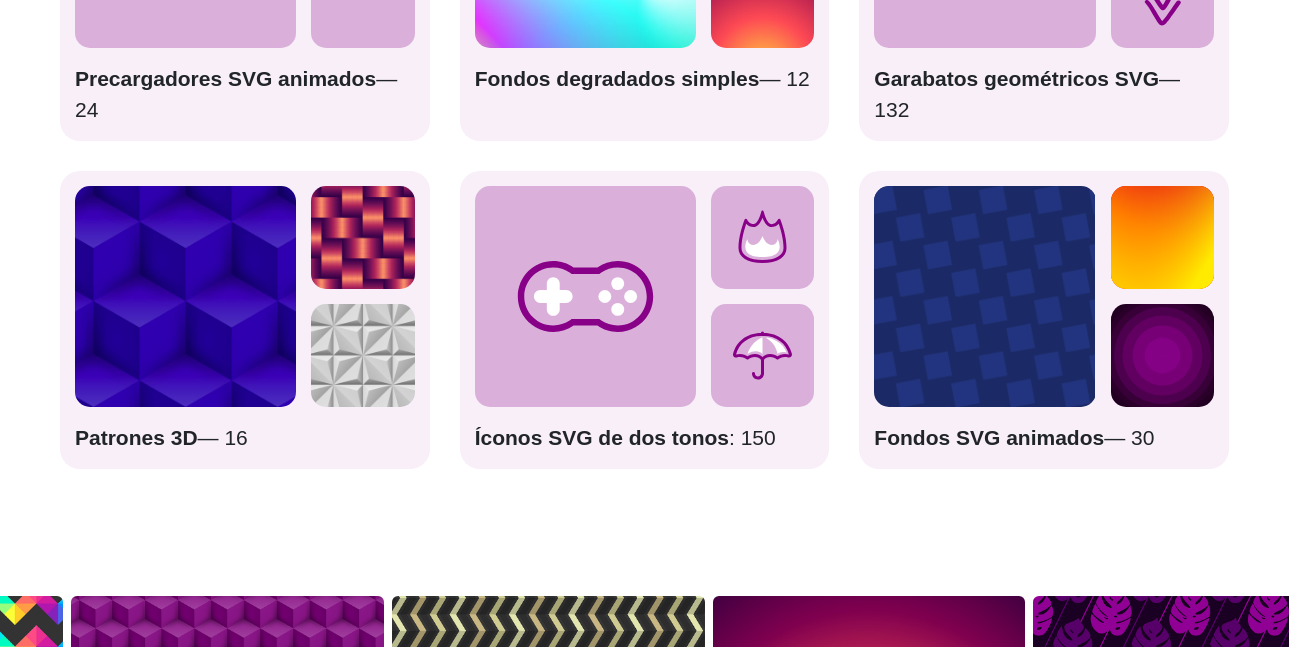 click at bounding box center [362, 237] 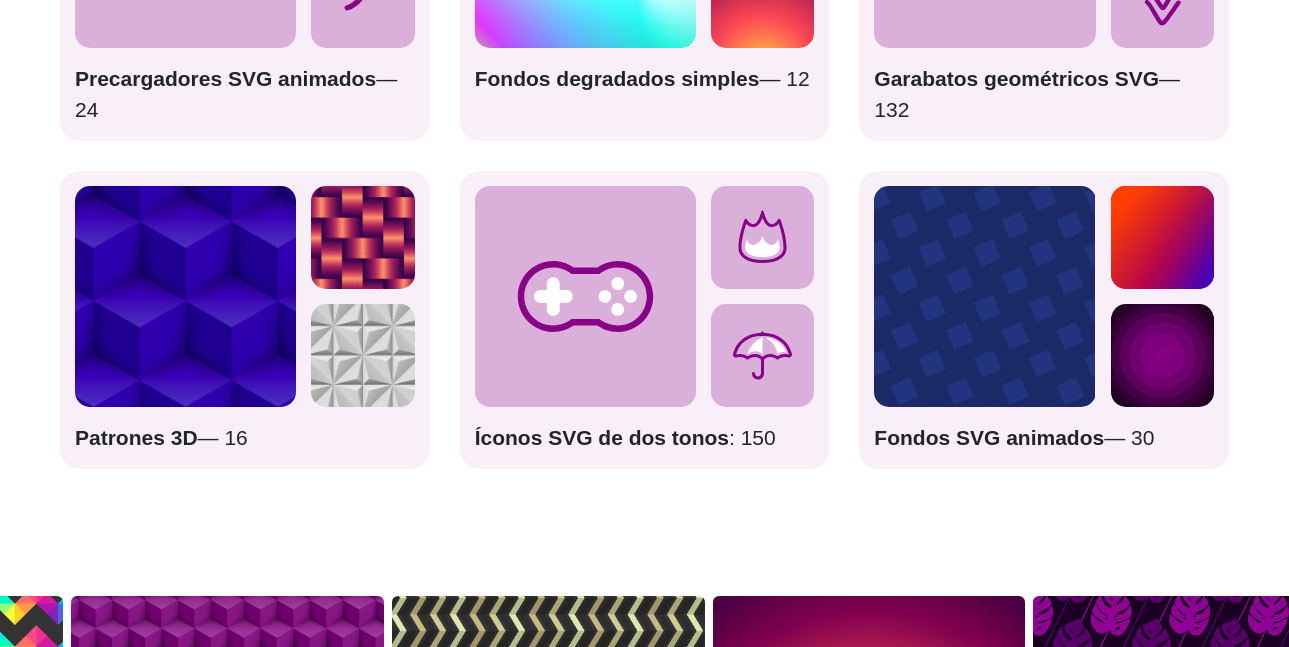 click at bounding box center [362, 355] 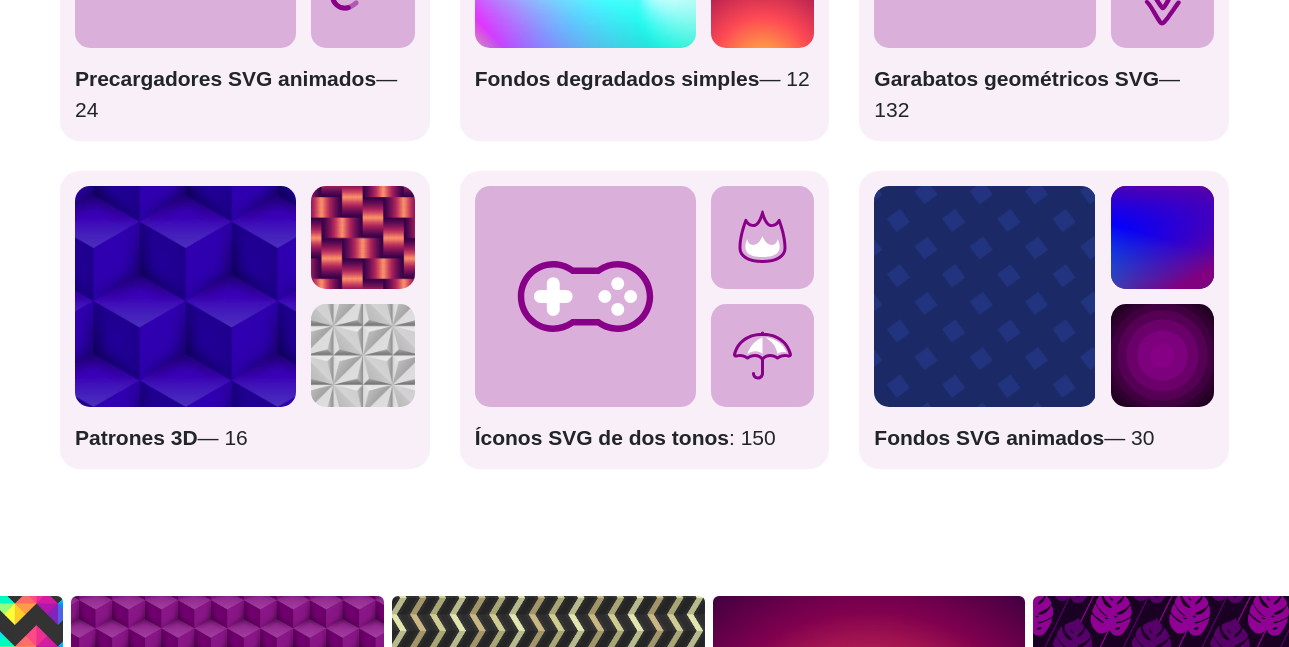 click at bounding box center [185, 296] 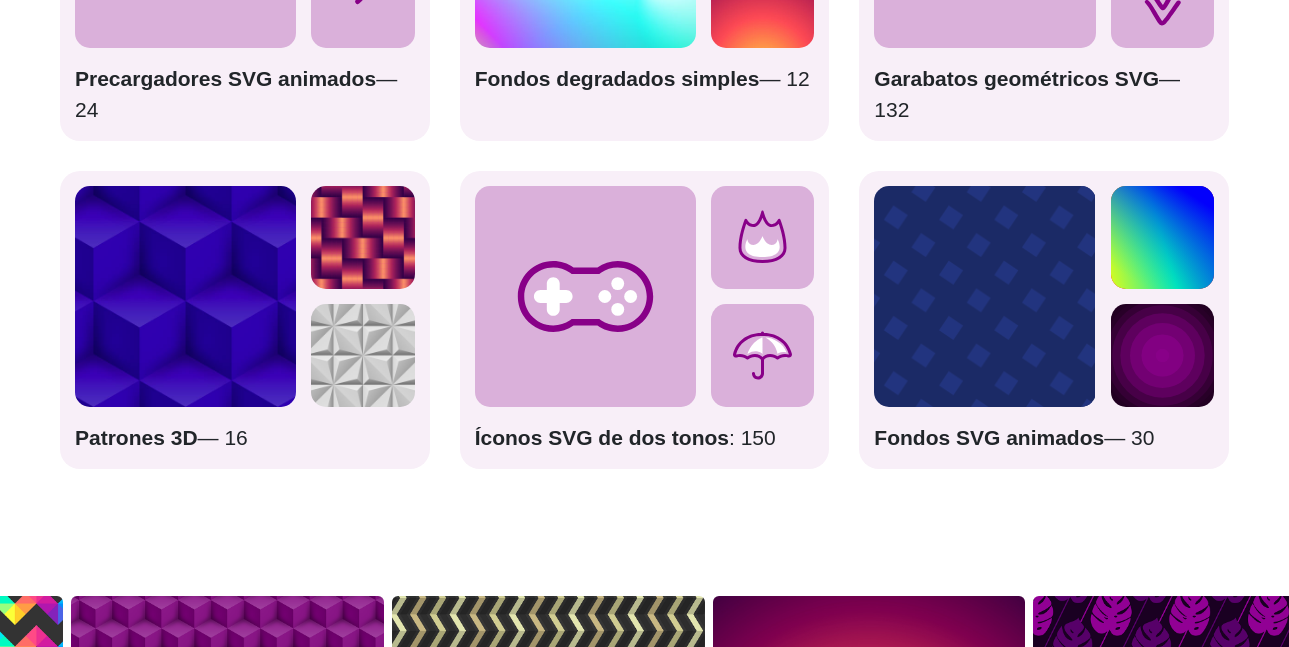 click at bounding box center (185, 296) 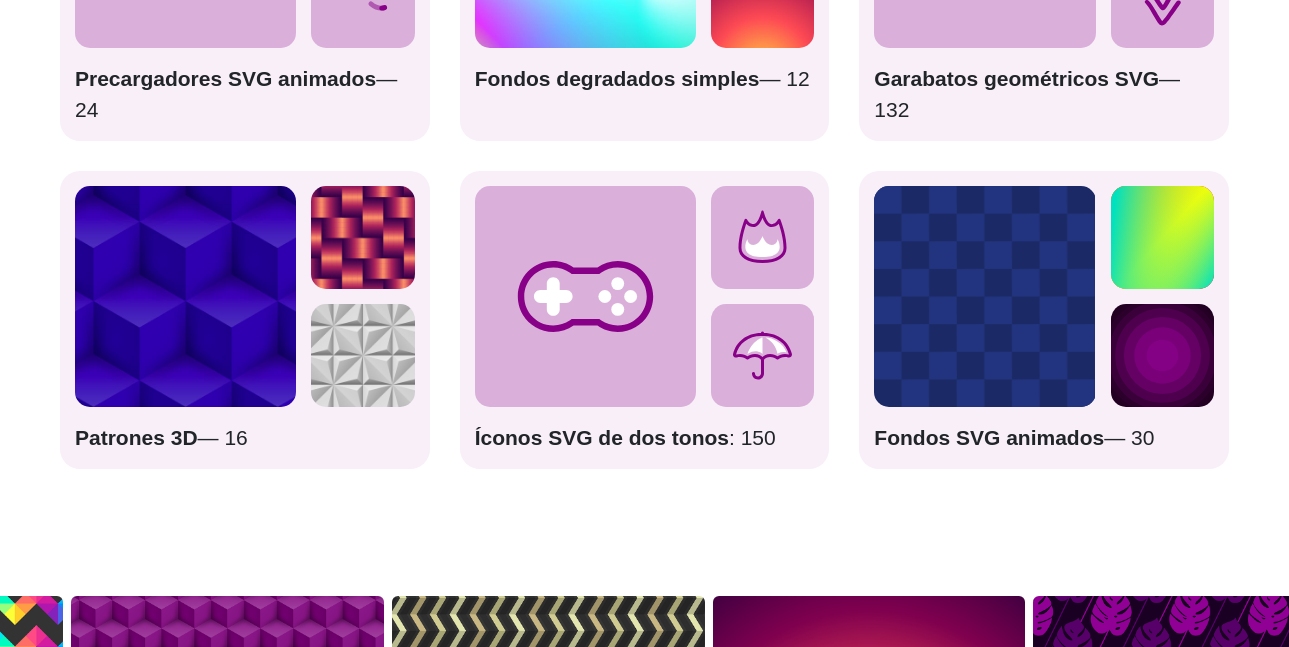 click at bounding box center (548, 685) 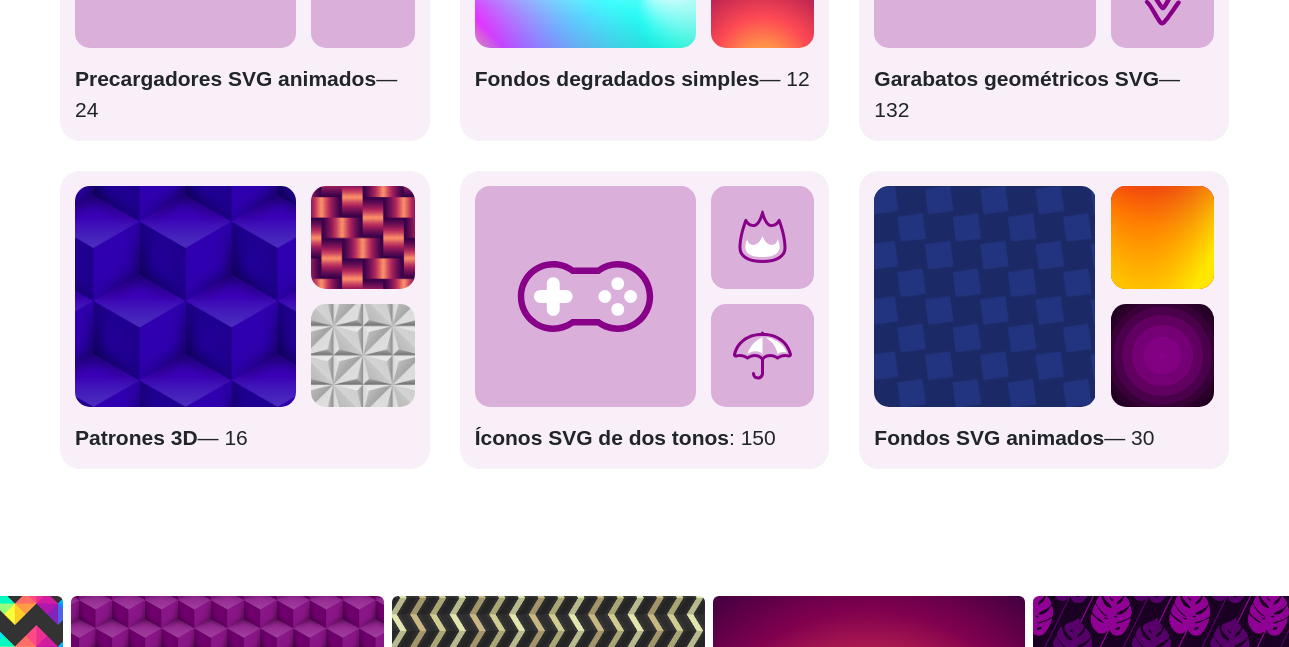 click 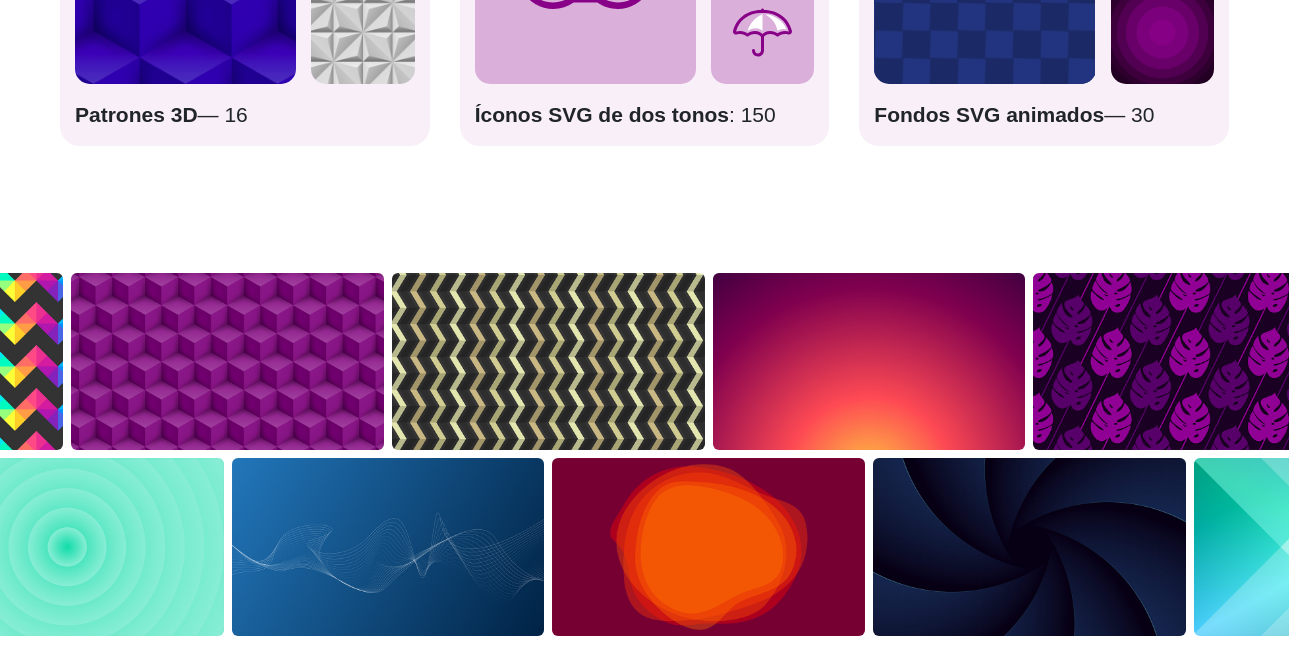 scroll, scrollTop: 3895, scrollLeft: 0, axis: vertical 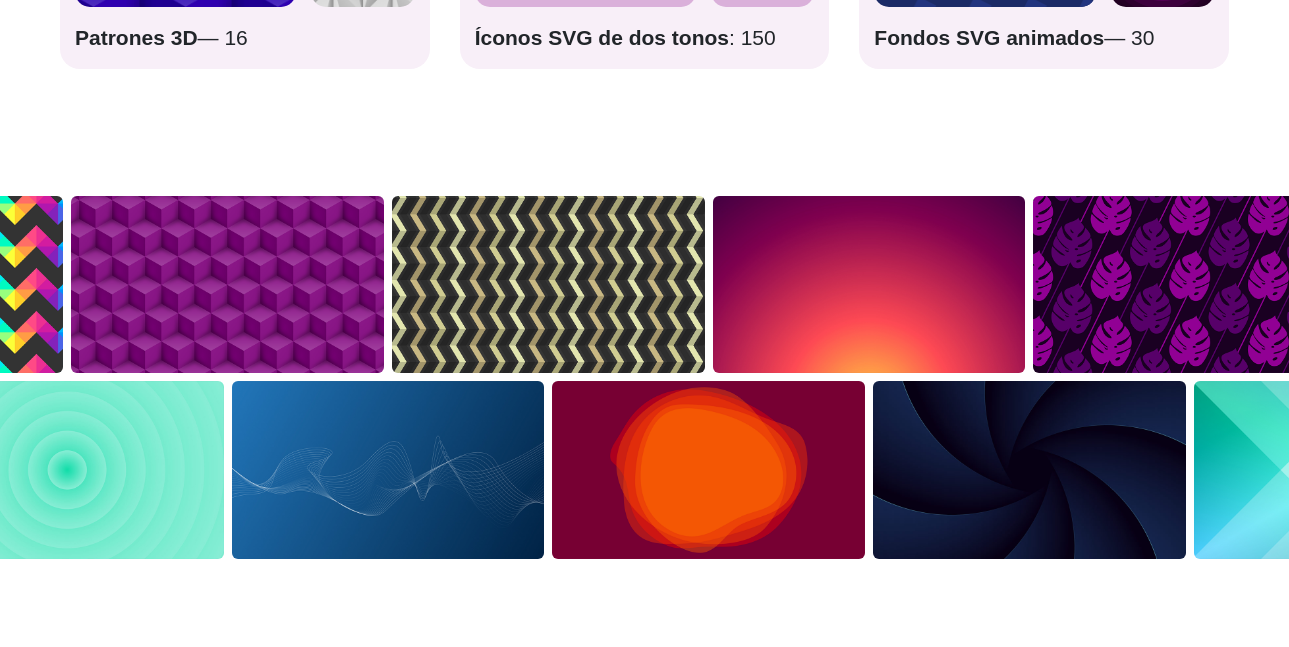 click at bounding box center [708, 470] 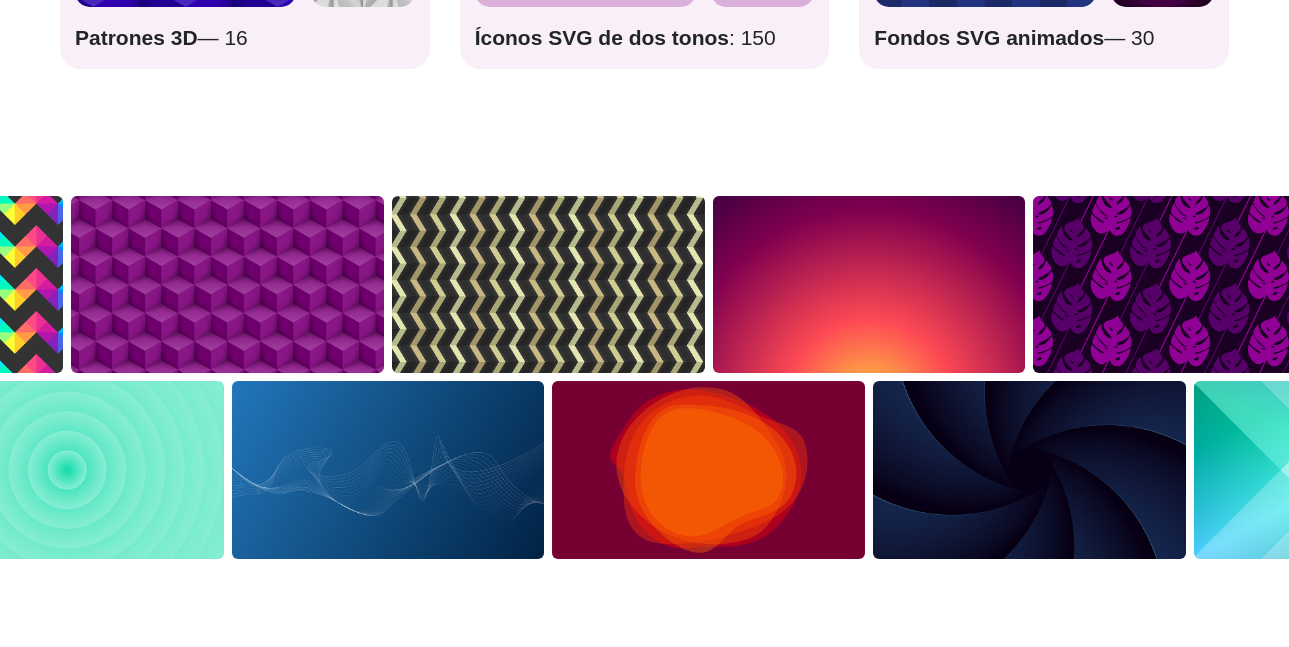 click at bounding box center (708, 470) 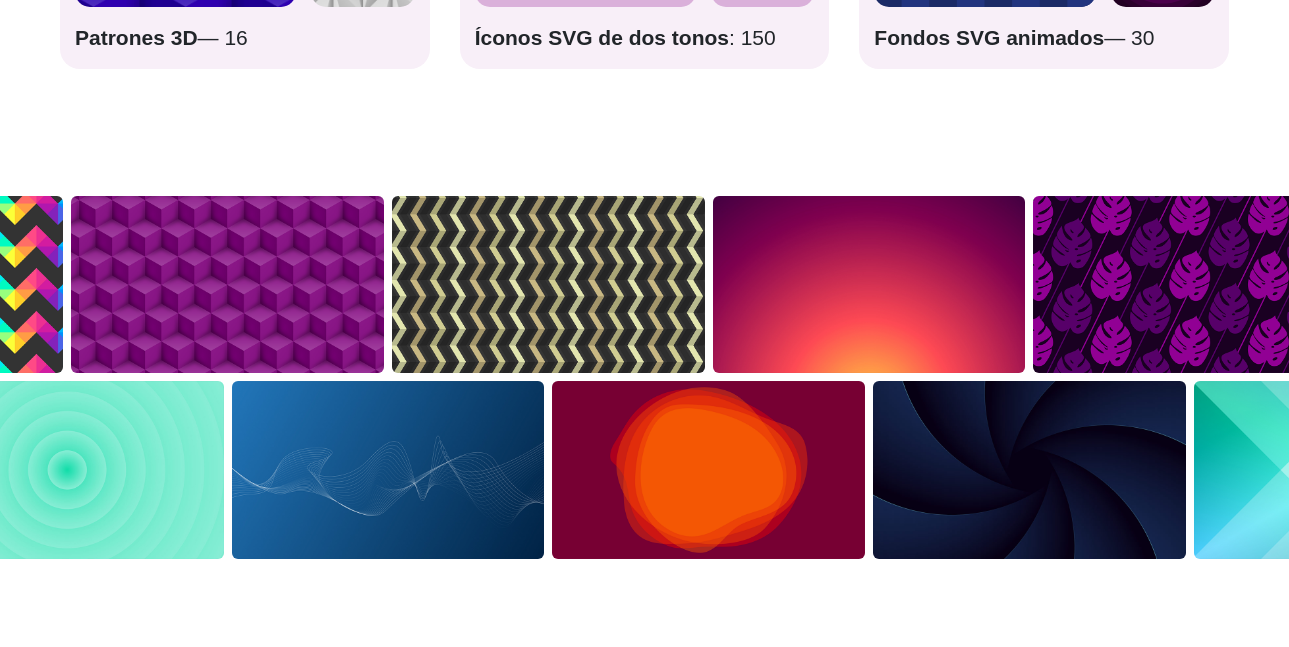 click at bounding box center [1029, 470] 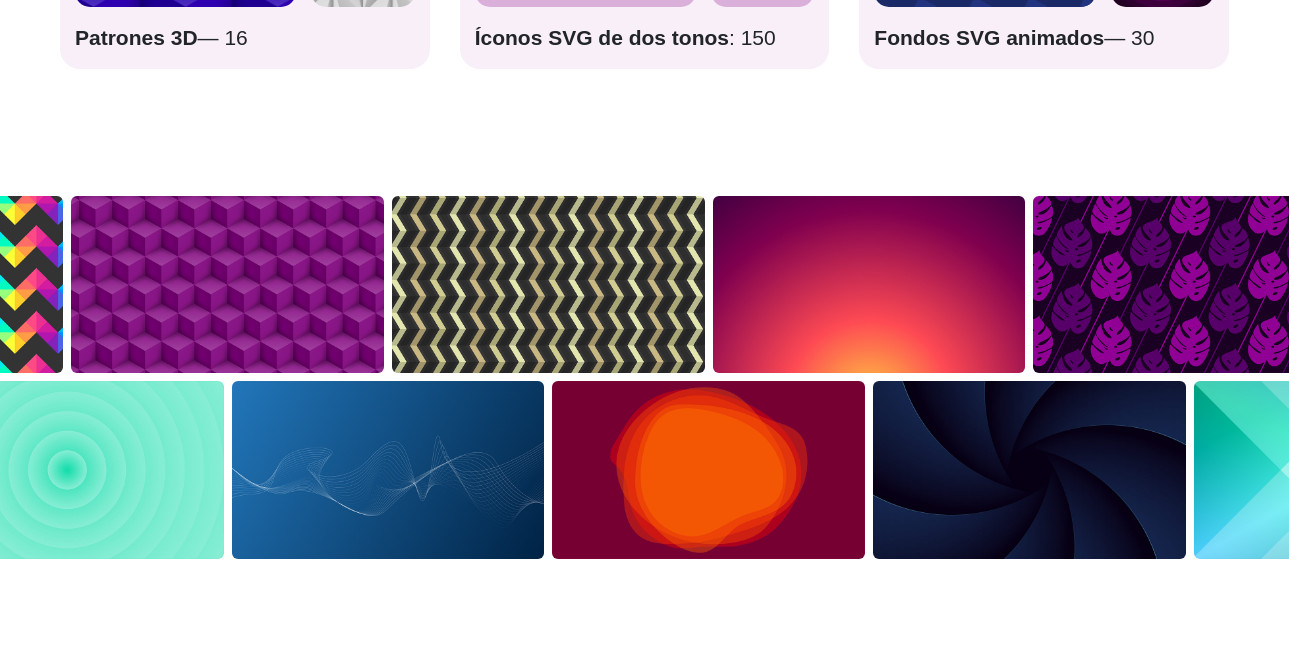 scroll, scrollTop: 3495, scrollLeft: 0, axis: vertical 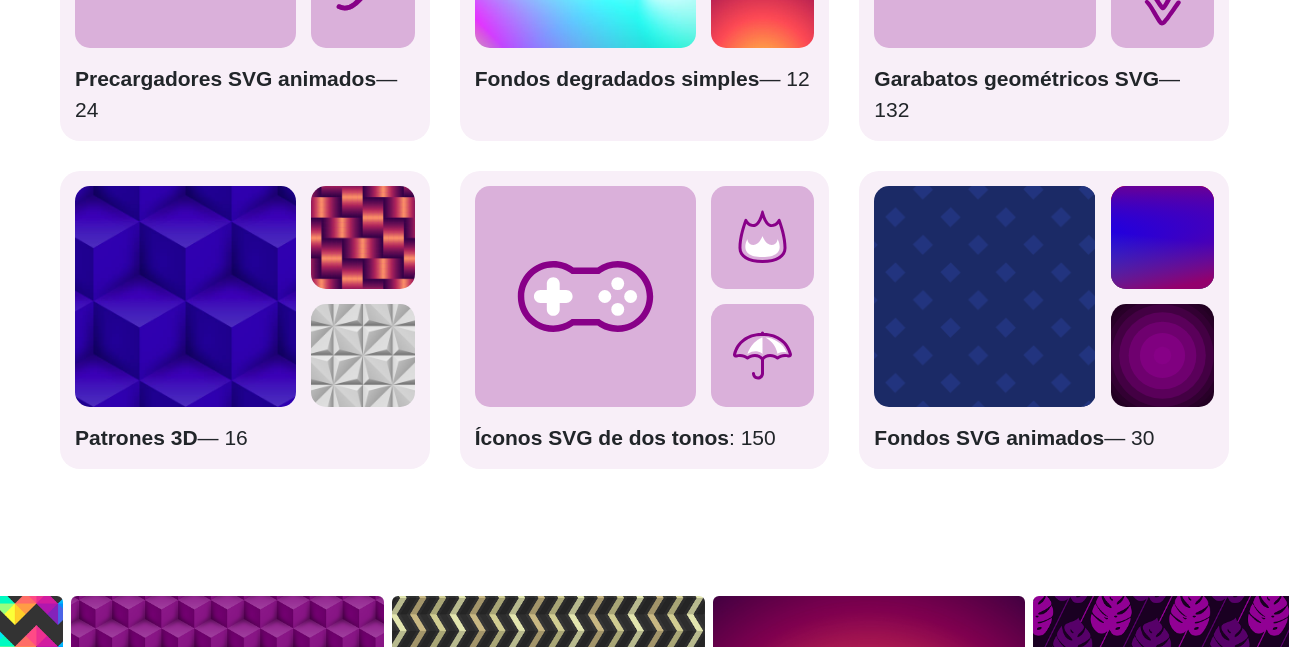 click 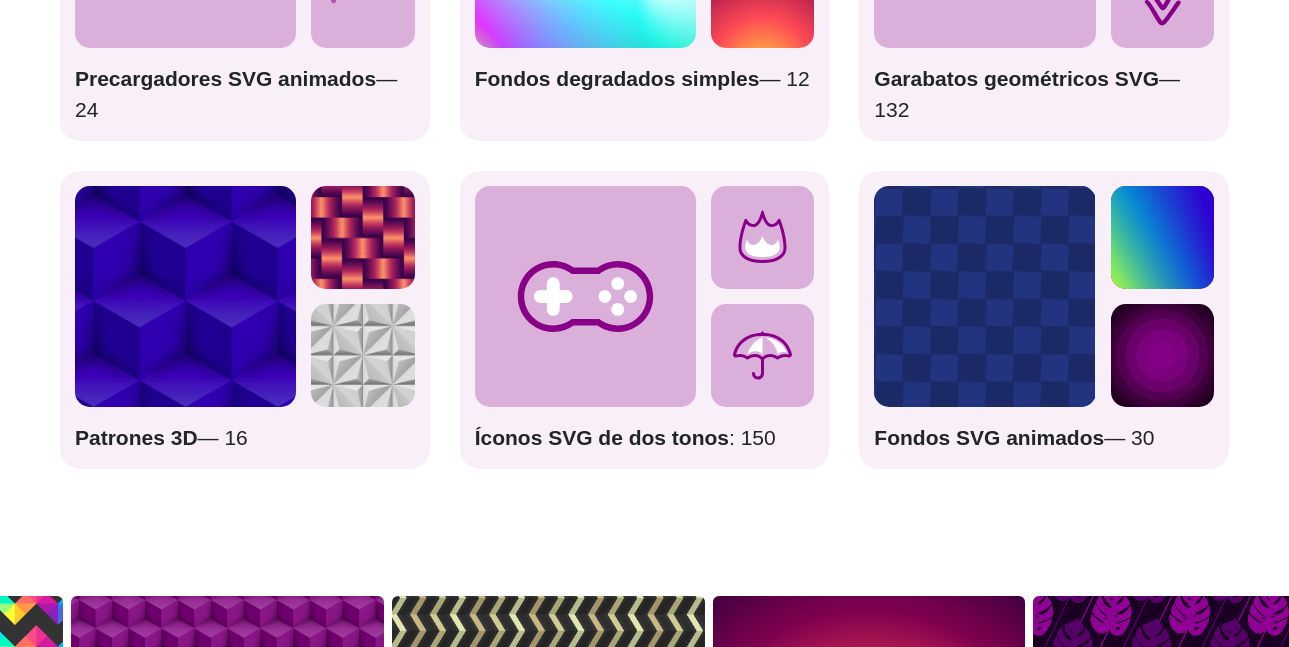 click 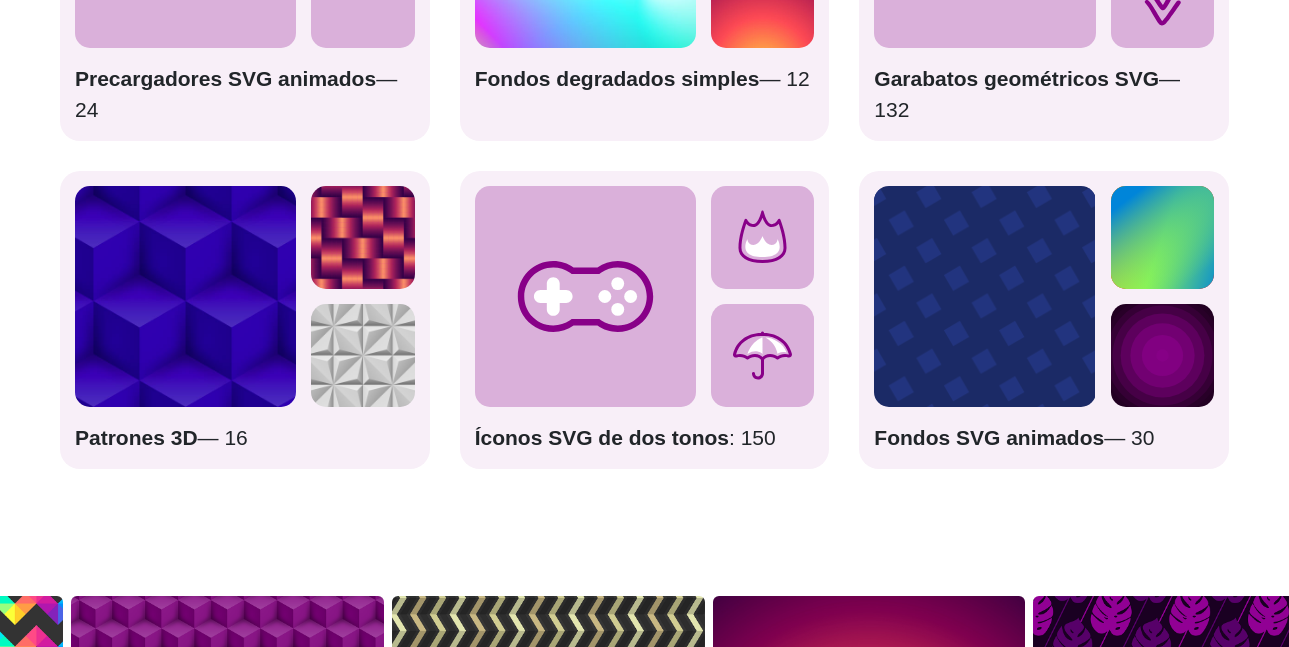click 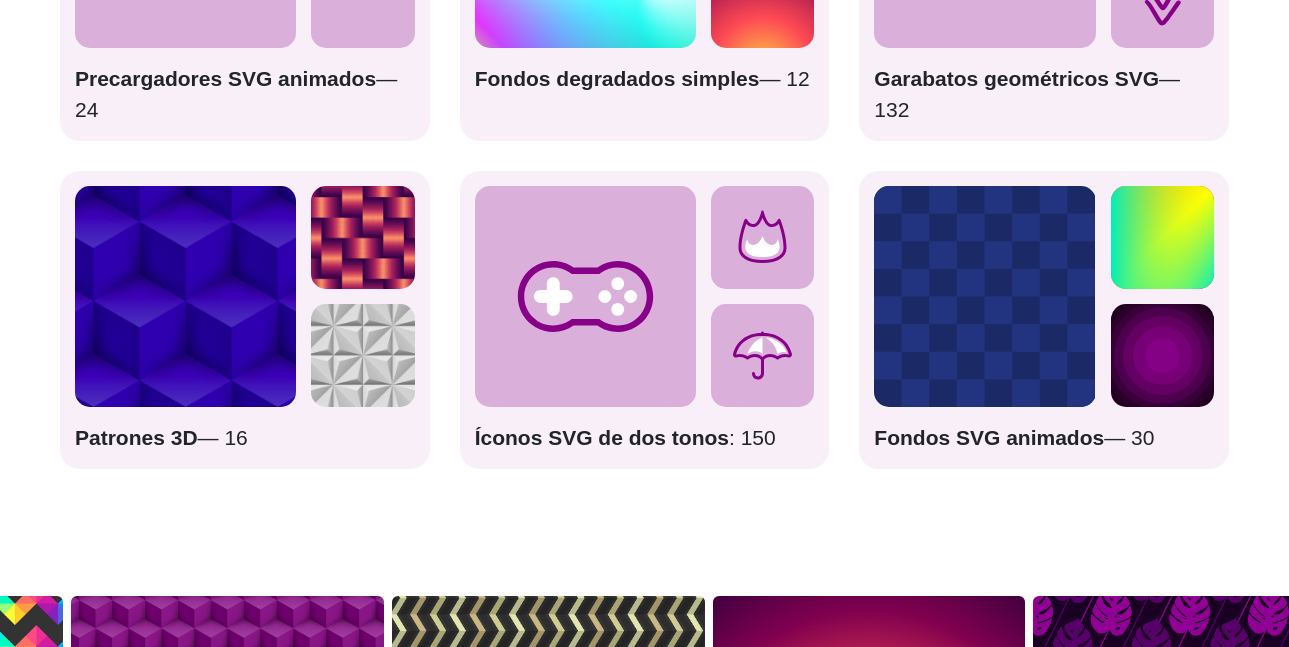 click 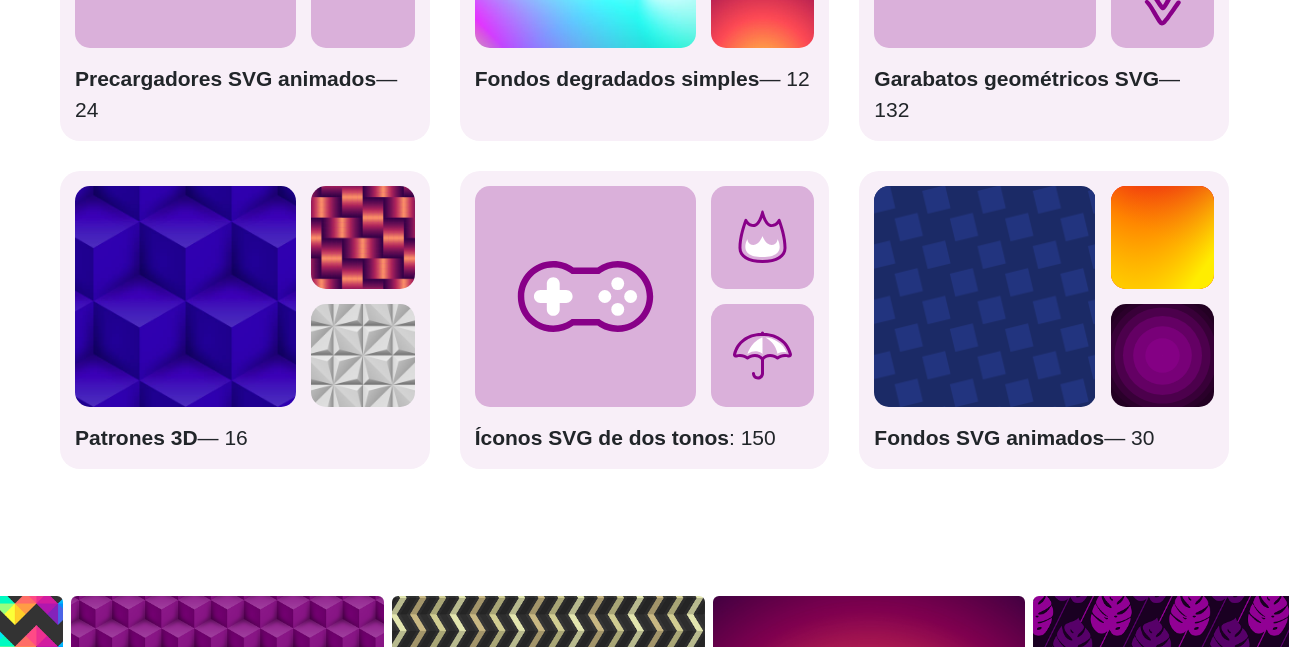 click on "Íconos SVG de dos tonos  : 150" at bounding box center [645, 438] 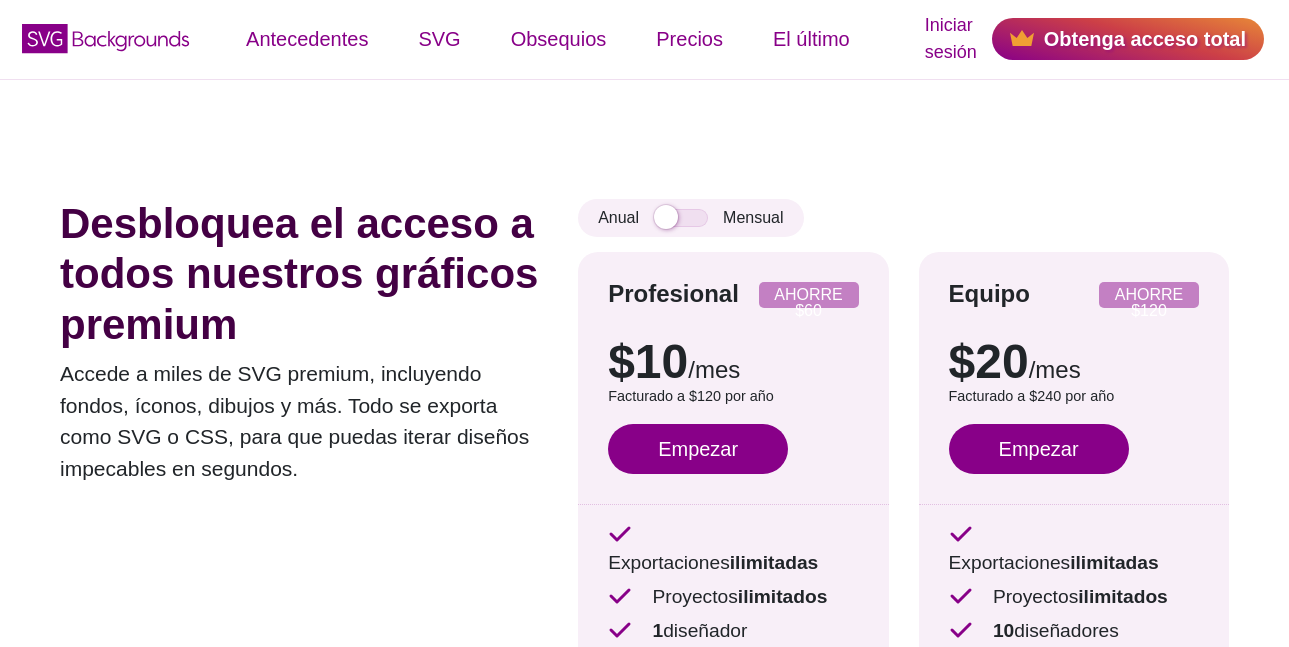 scroll, scrollTop: 0, scrollLeft: 0, axis: both 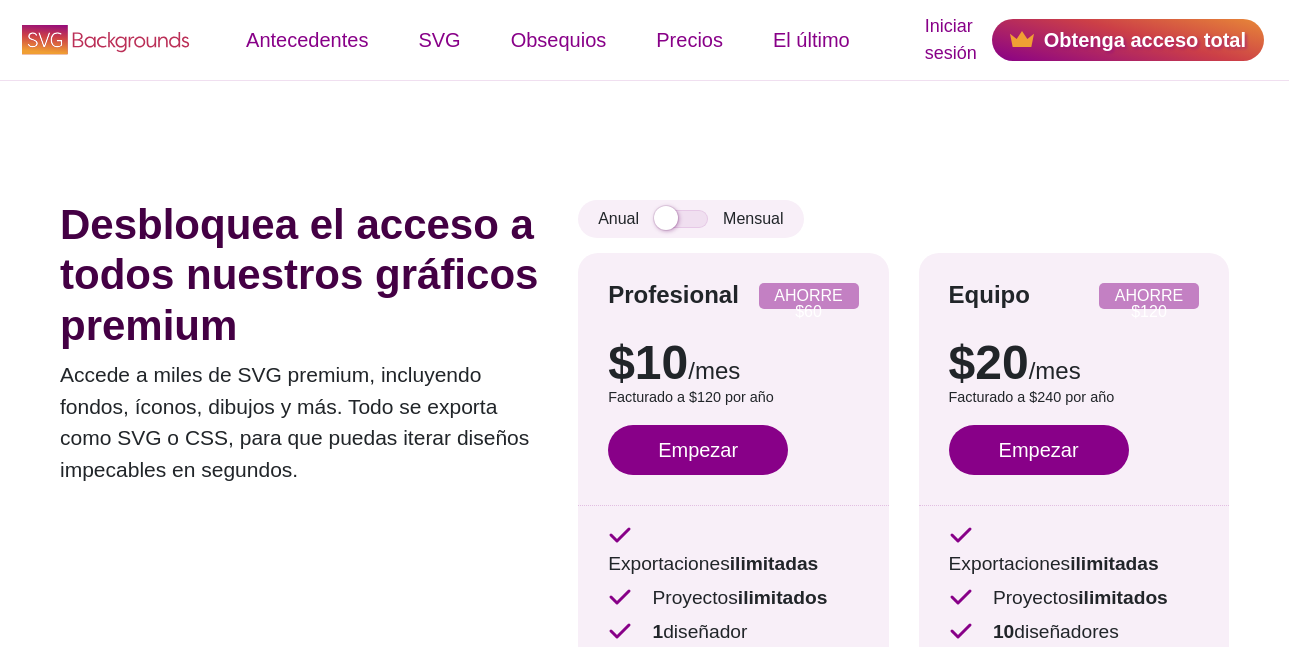 click on "SVG Backgrounds Logo" 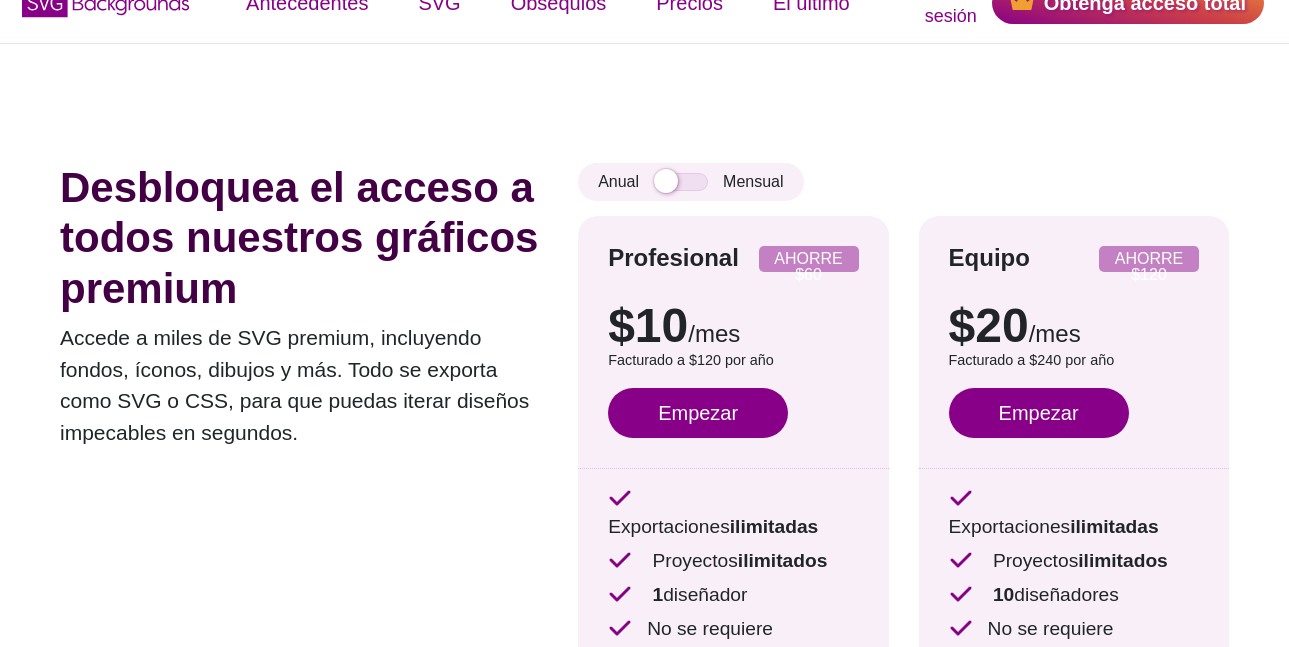 scroll, scrollTop: 0, scrollLeft: 0, axis: both 